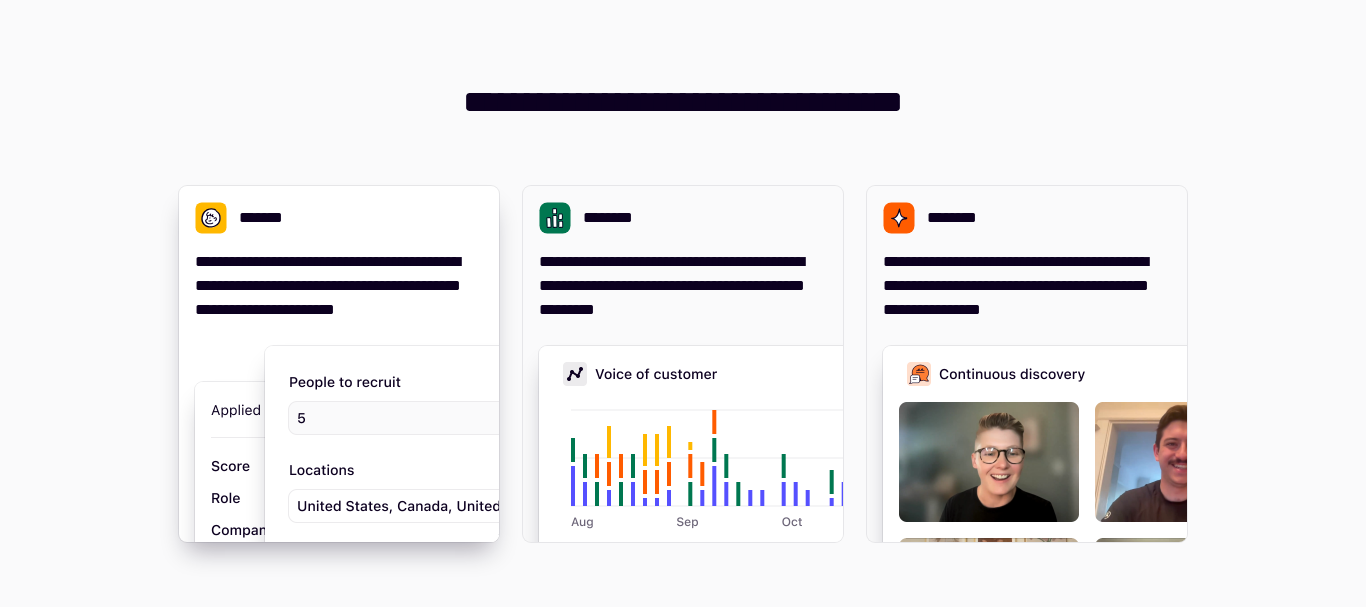 scroll, scrollTop: 0, scrollLeft: 0, axis: both 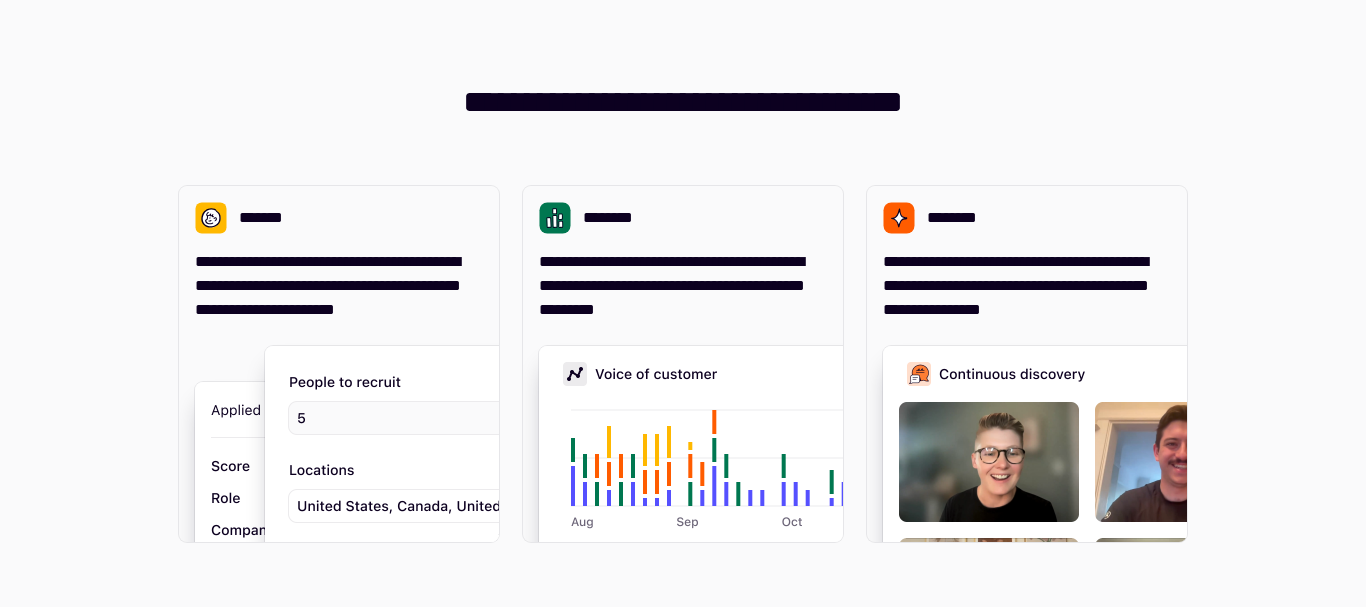 click on "**********" at bounding box center (683, 303) 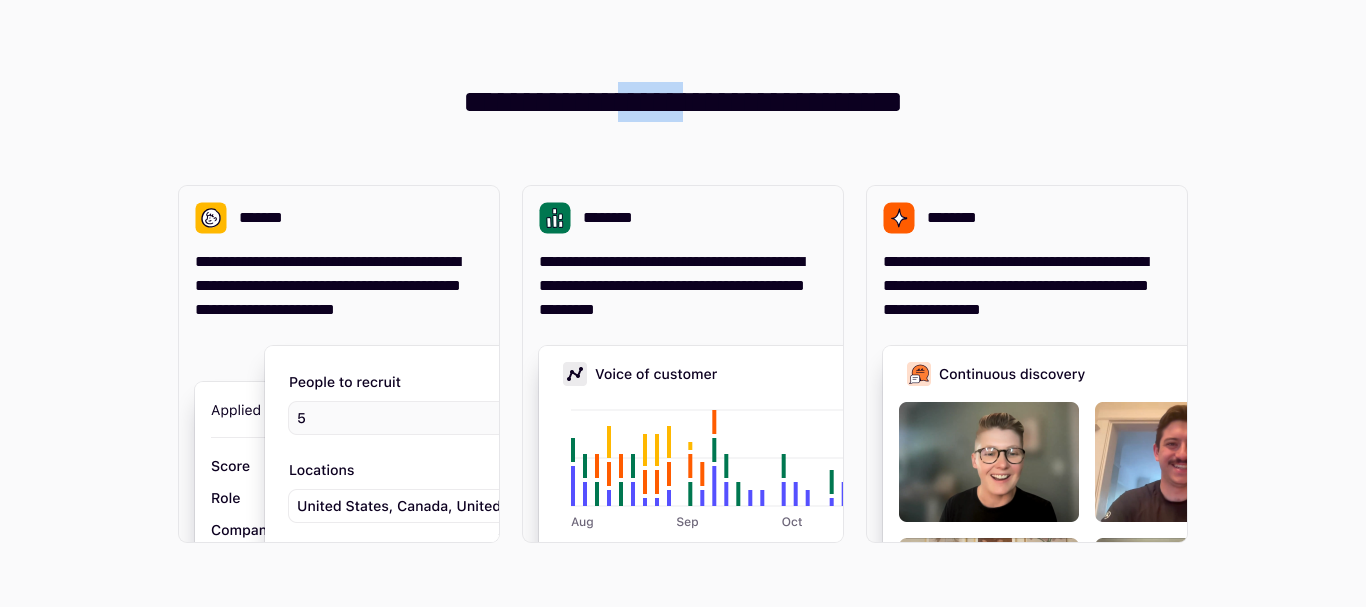 click on "**********" at bounding box center [683, 86] 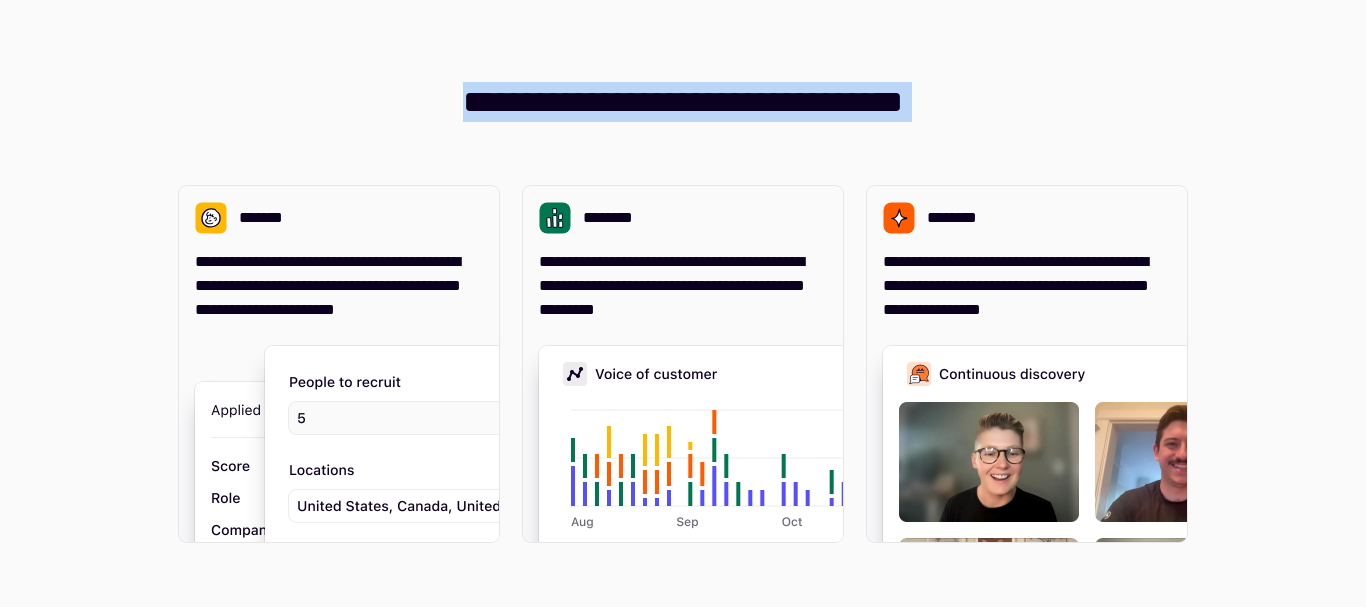 click on "**********" at bounding box center (683, 86) 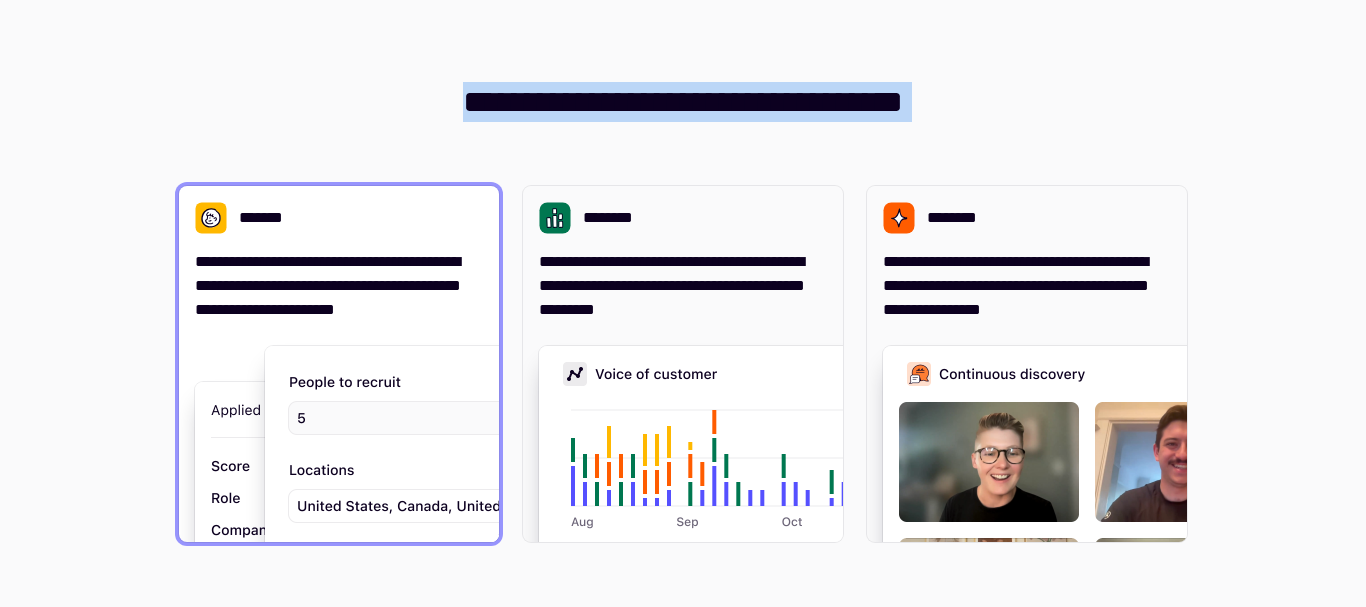 click at bounding box center [565, 552] 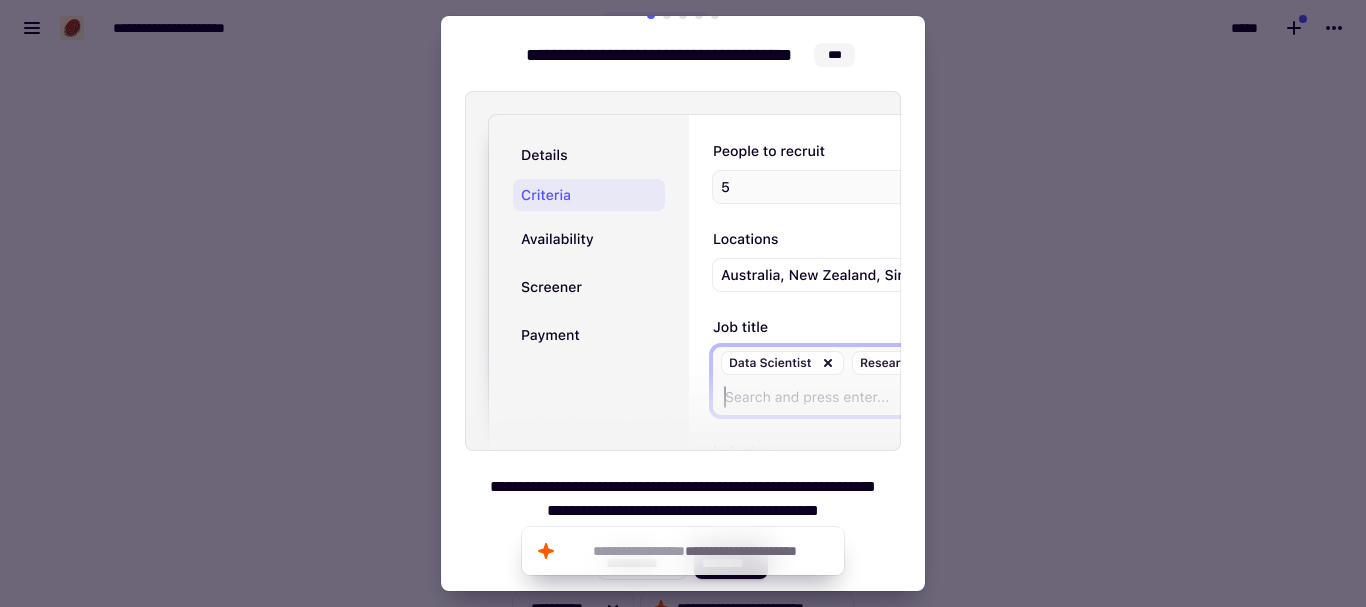 scroll, scrollTop: 0, scrollLeft: 0, axis: both 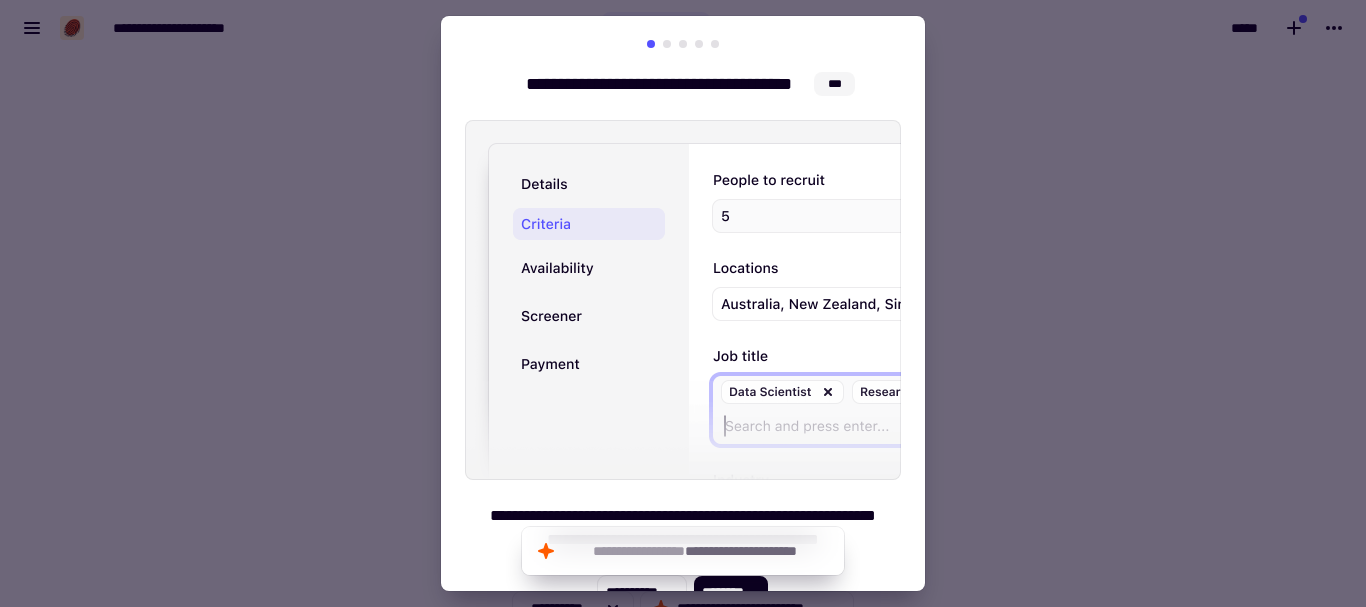 click at bounding box center (667, 44) 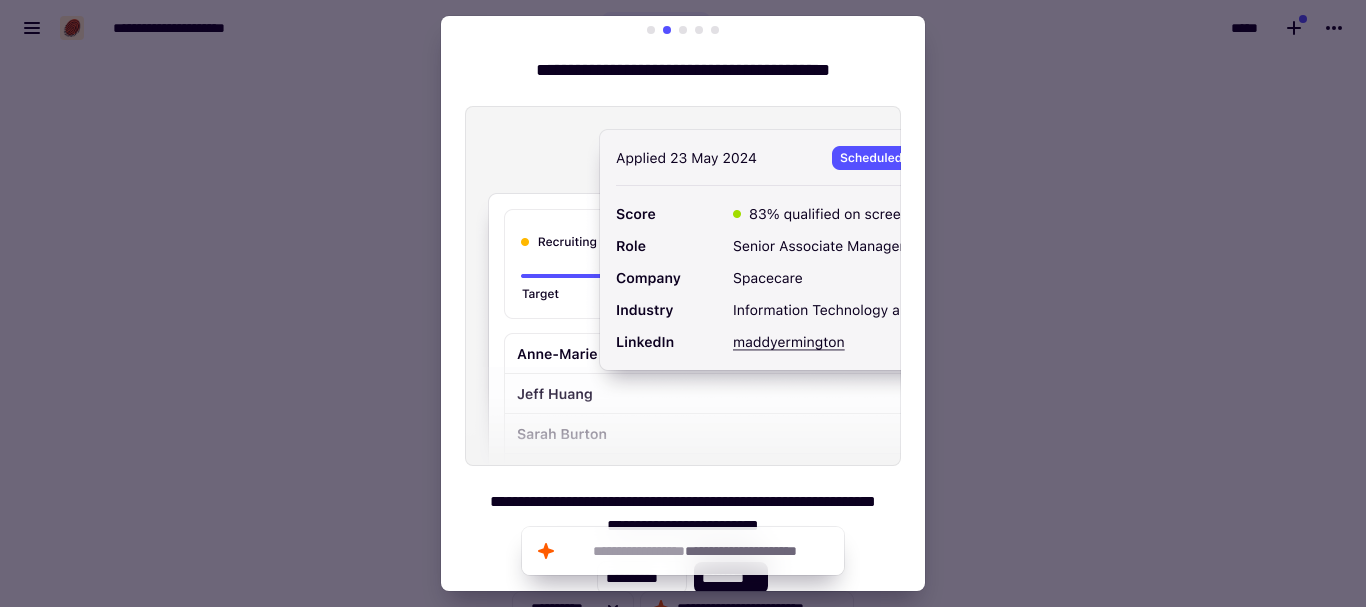 scroll, scrollTop: 0, scrollLeft: 0, axis: both 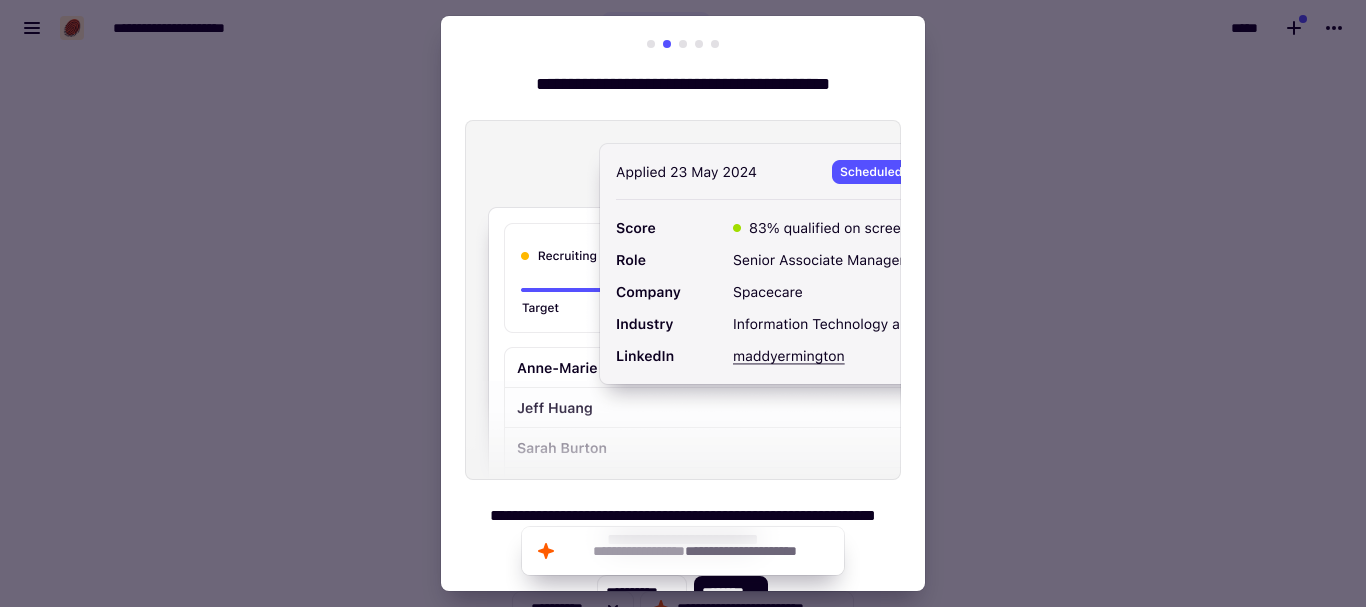 click on "**********" at bounding box center (683, 324) 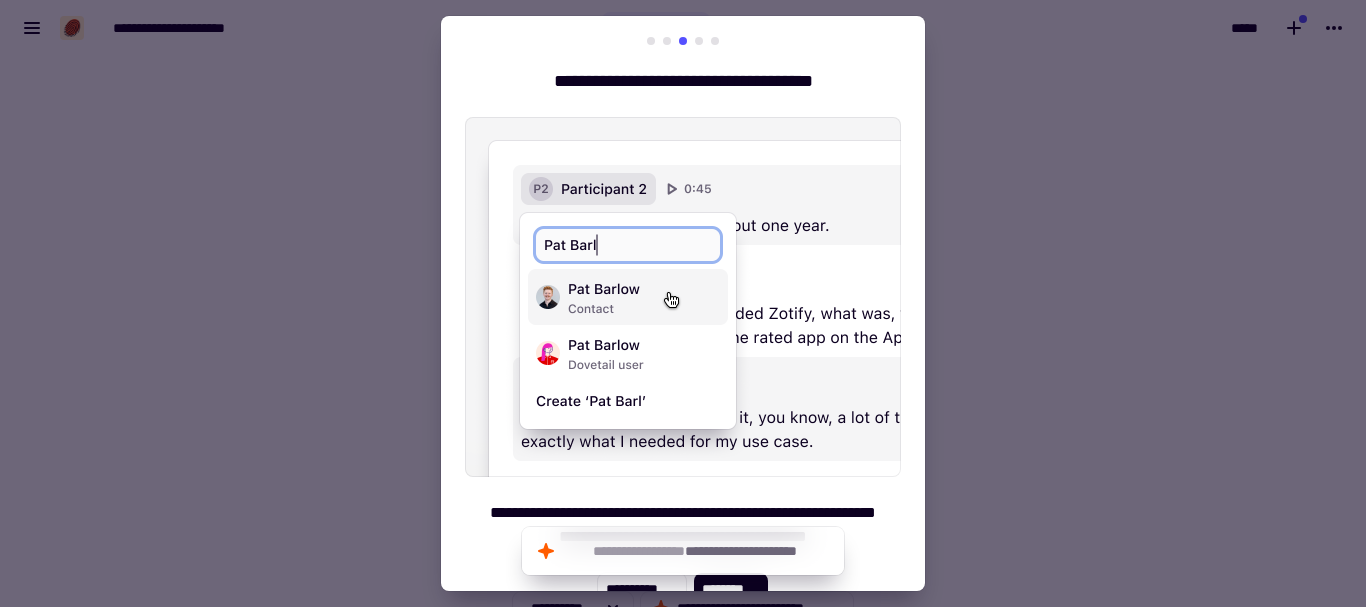 scroll, scrollTop: 0, scrollLeft: 0, axis: both 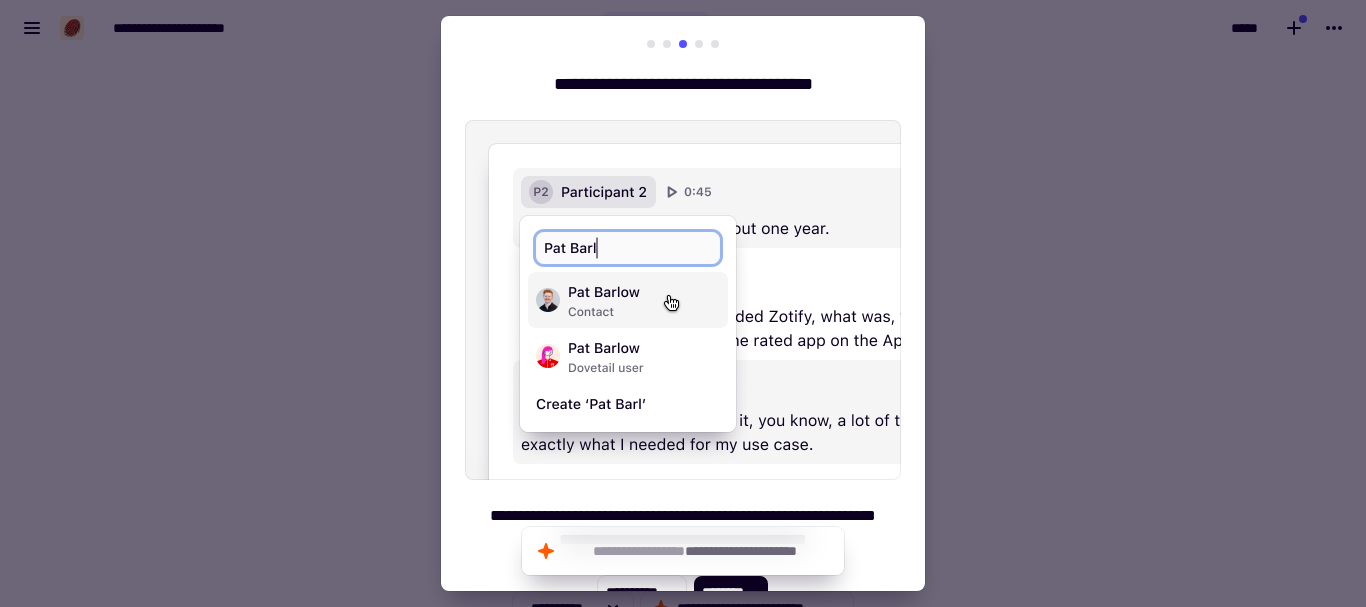 click at bounding box center (699, 44) 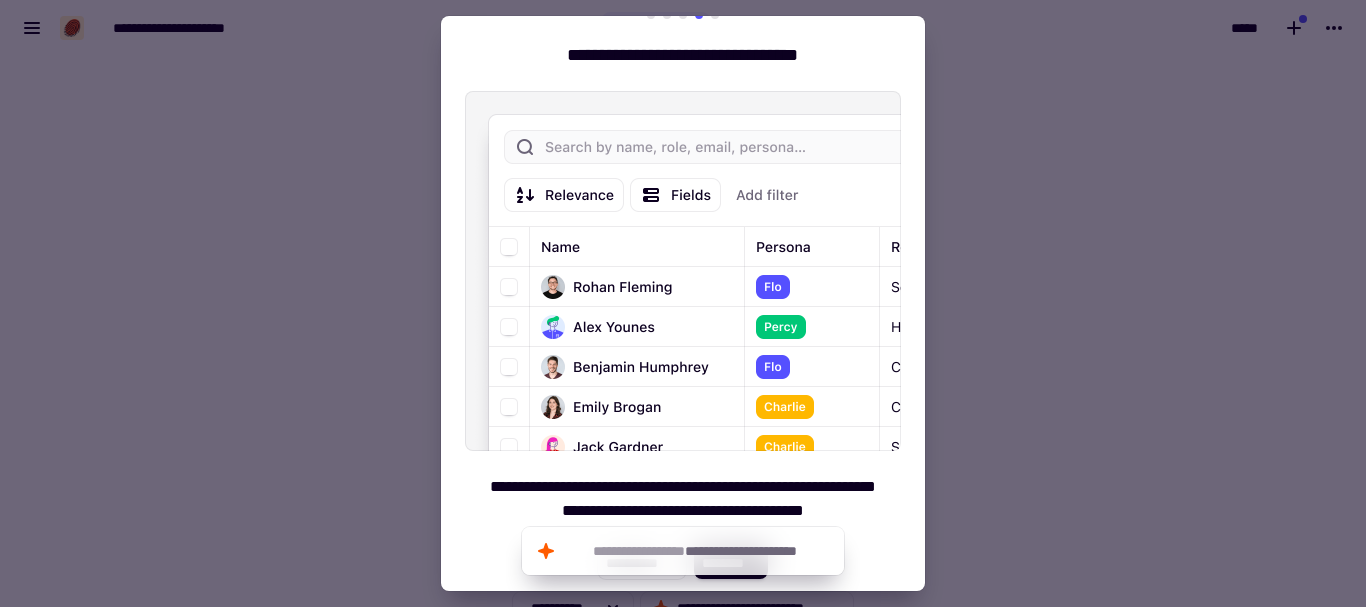 scroll, scrollTop: 0, scrollLeft: 0, axis: both 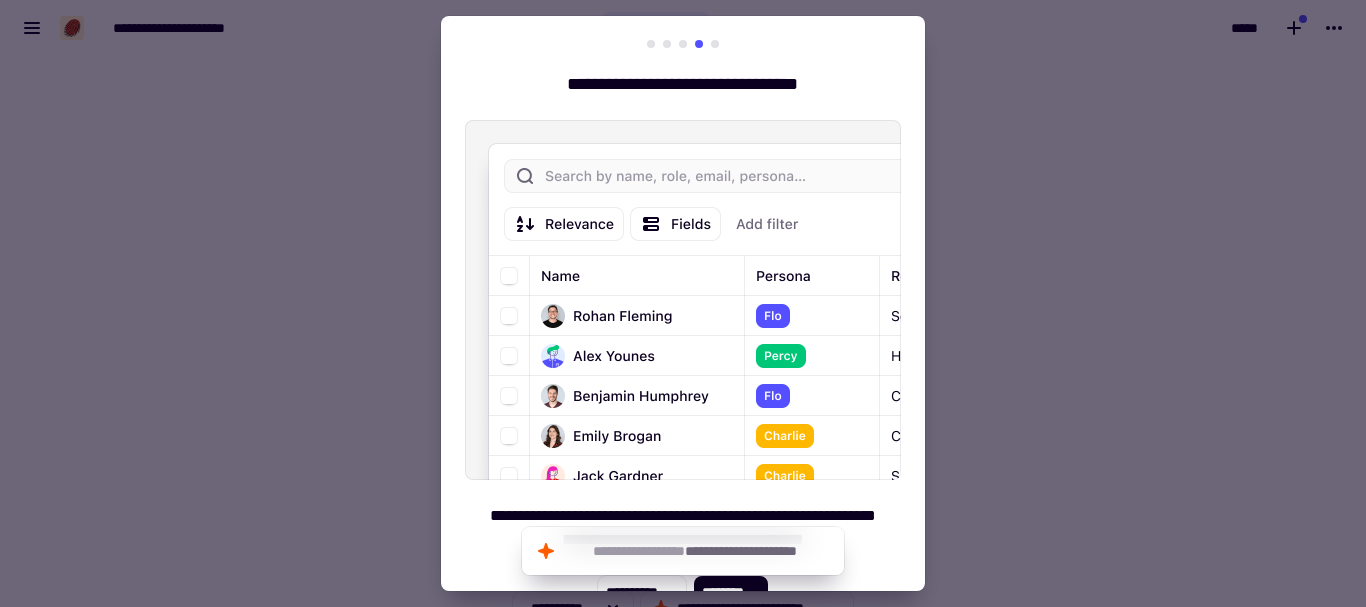 click at bounding box center (715, 44) 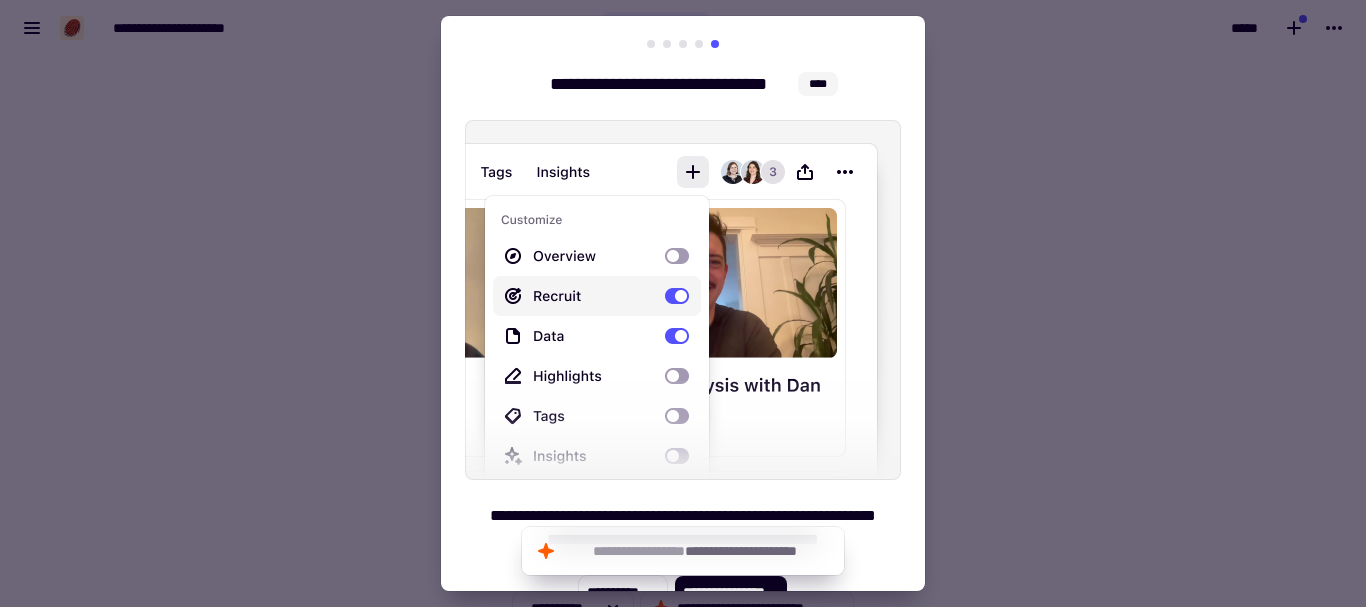 scroll, scrollTop: 29, scrollLeft: 0, axis: vertical 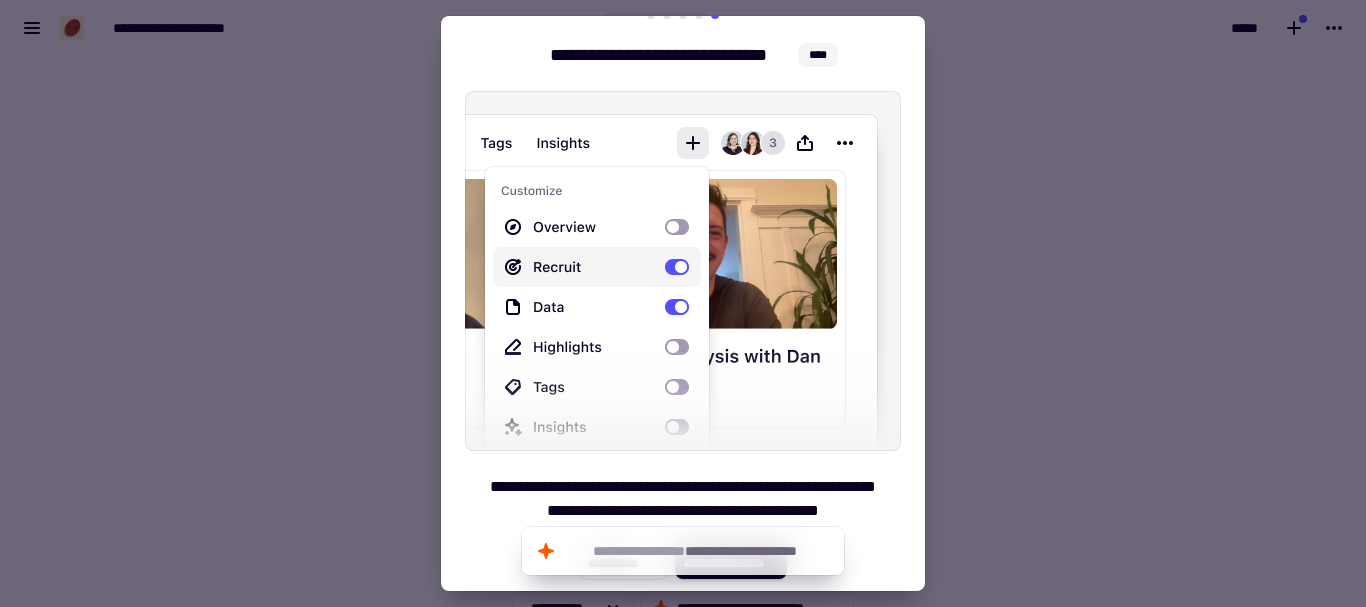 click at bounding box center (683, 303) 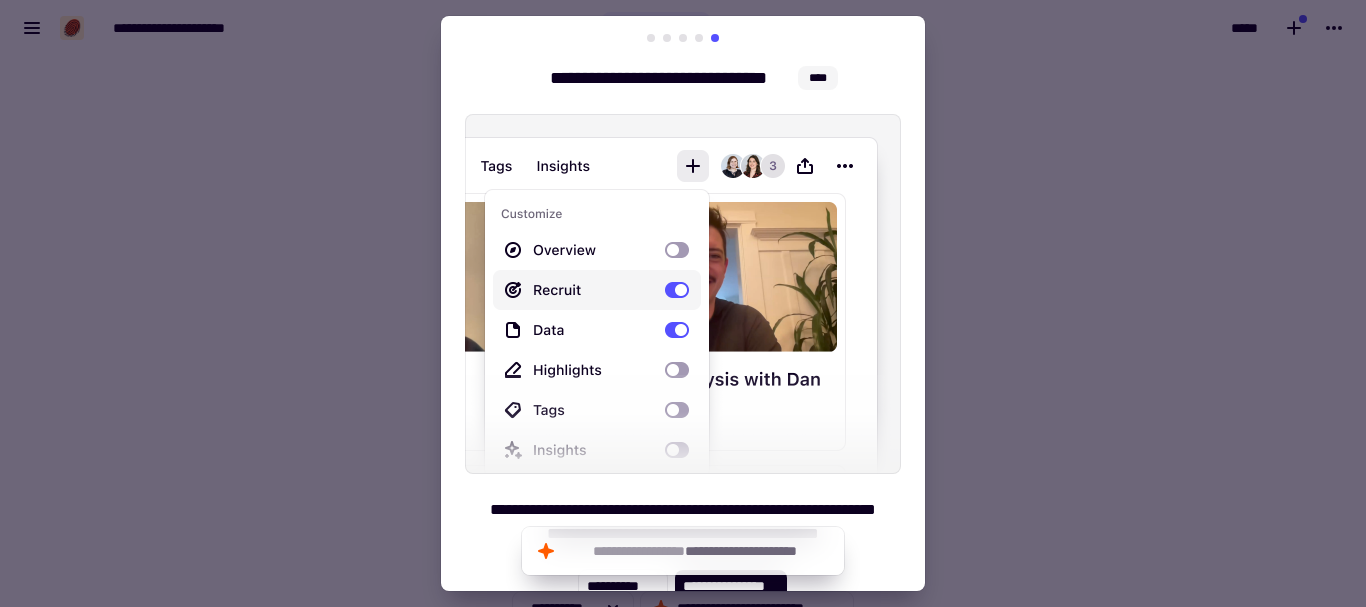 scroll, scrollTop: 0, scrollLeft: 0, axis: both 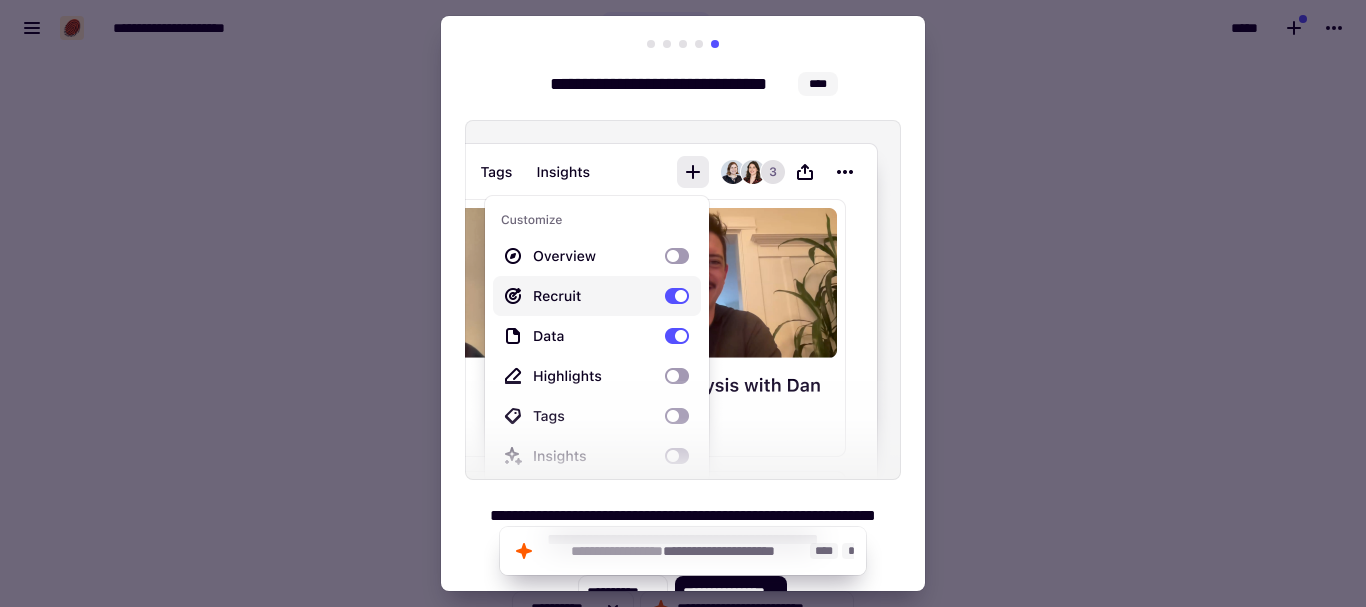 click on "**********" 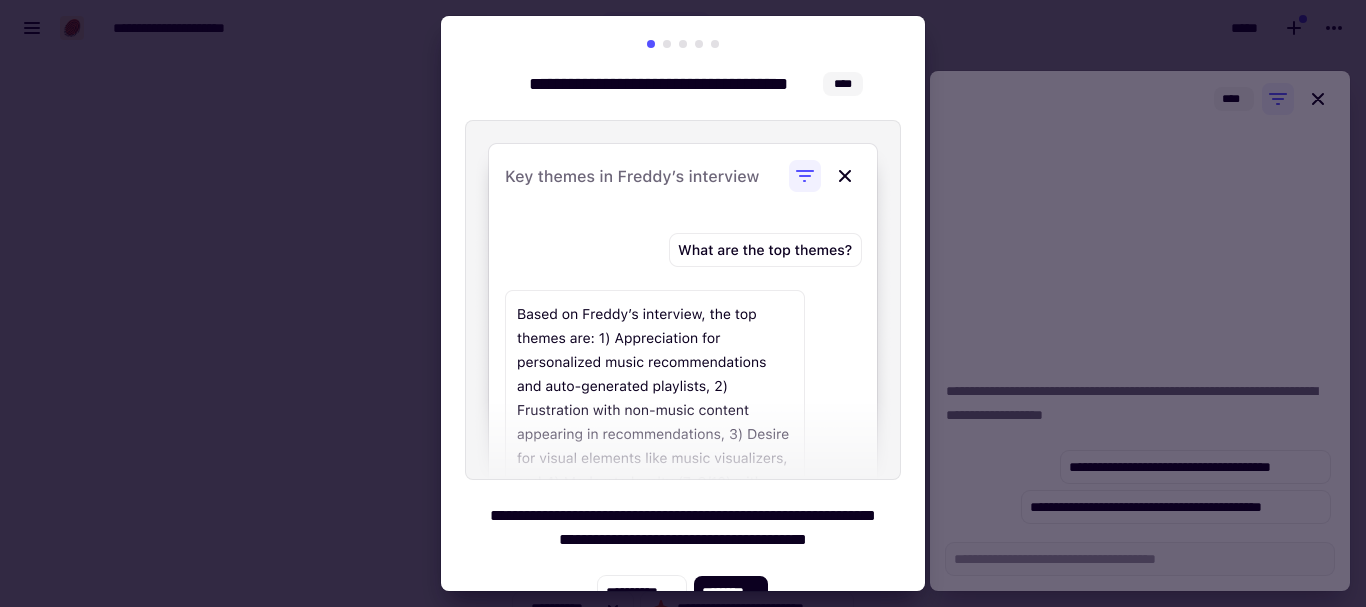 click at bounding box center (667, 44) 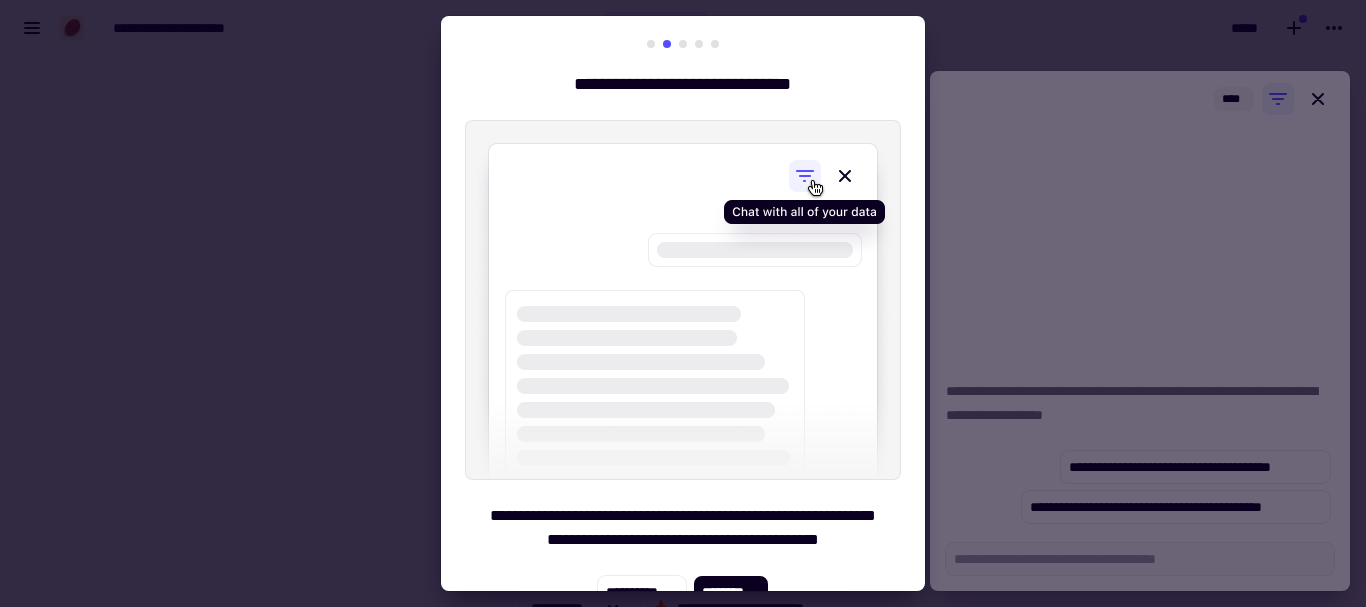 click at bounding box center (683, 44) 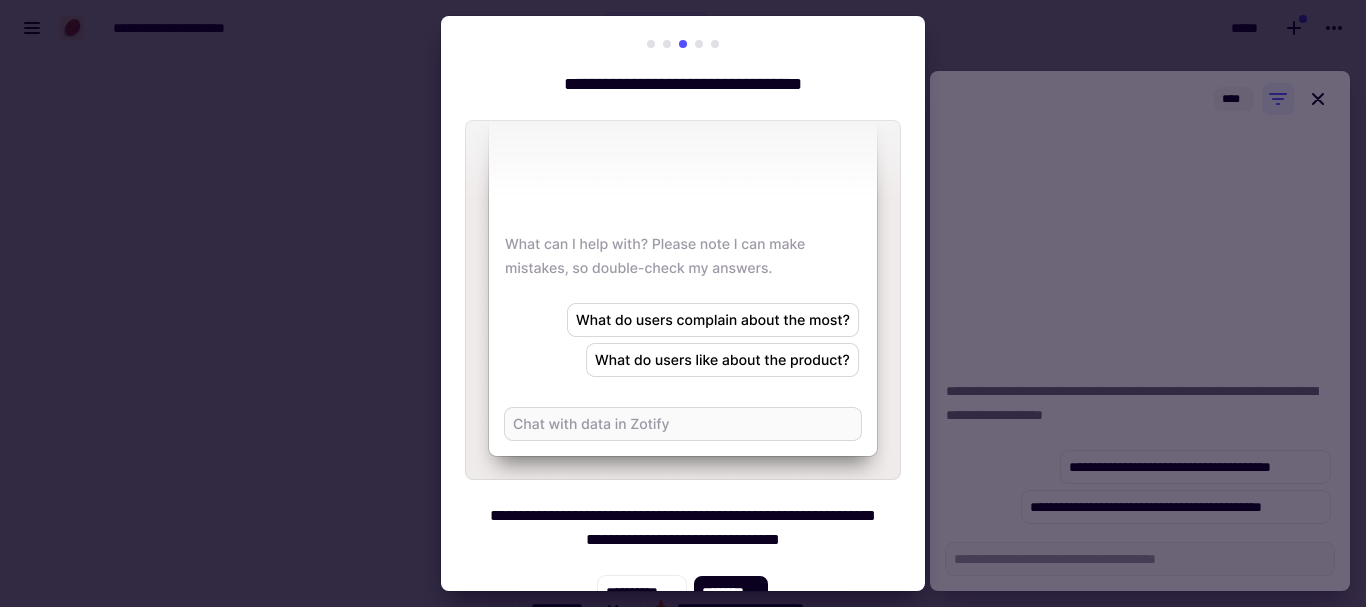 click at bounding box center [699, 44] 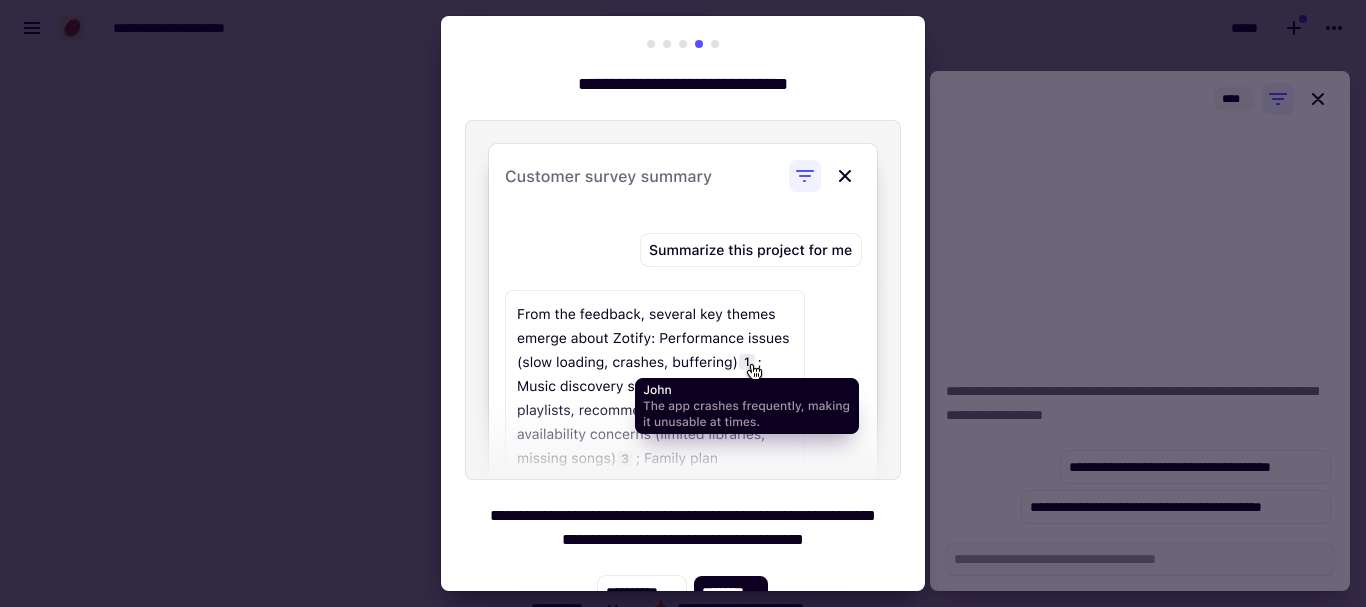 click at bounding box center [715, 44] 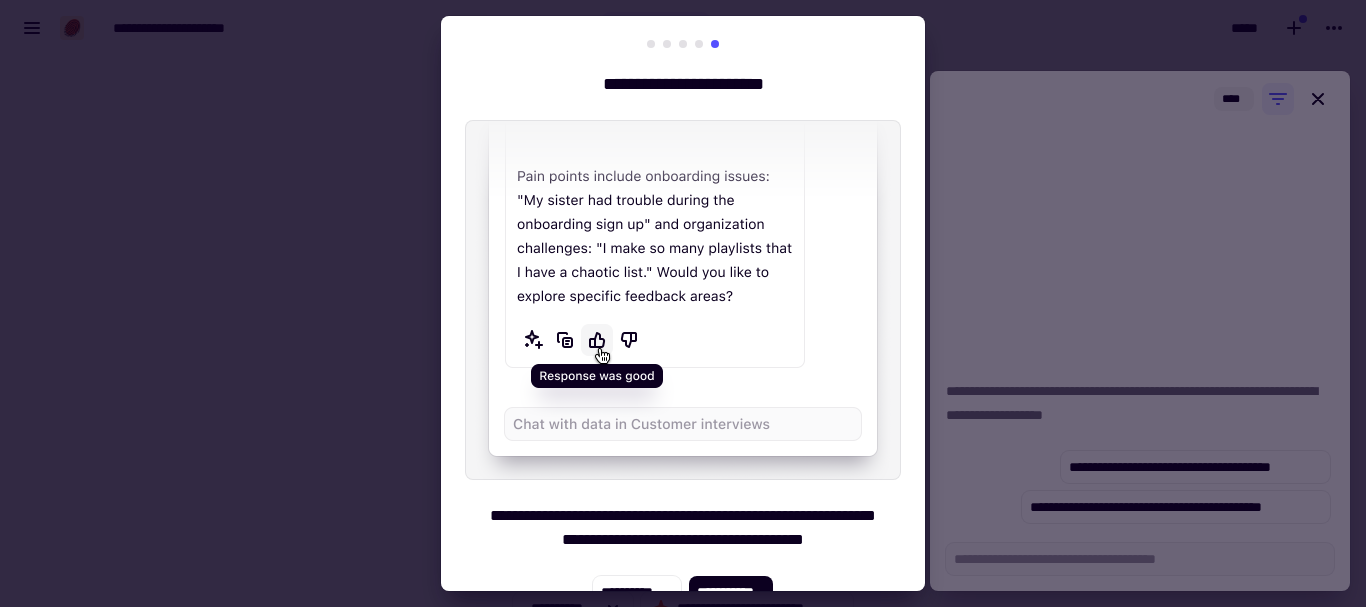 scroll, scrollTop: 29, scrollLeft: 0, axis: vertical 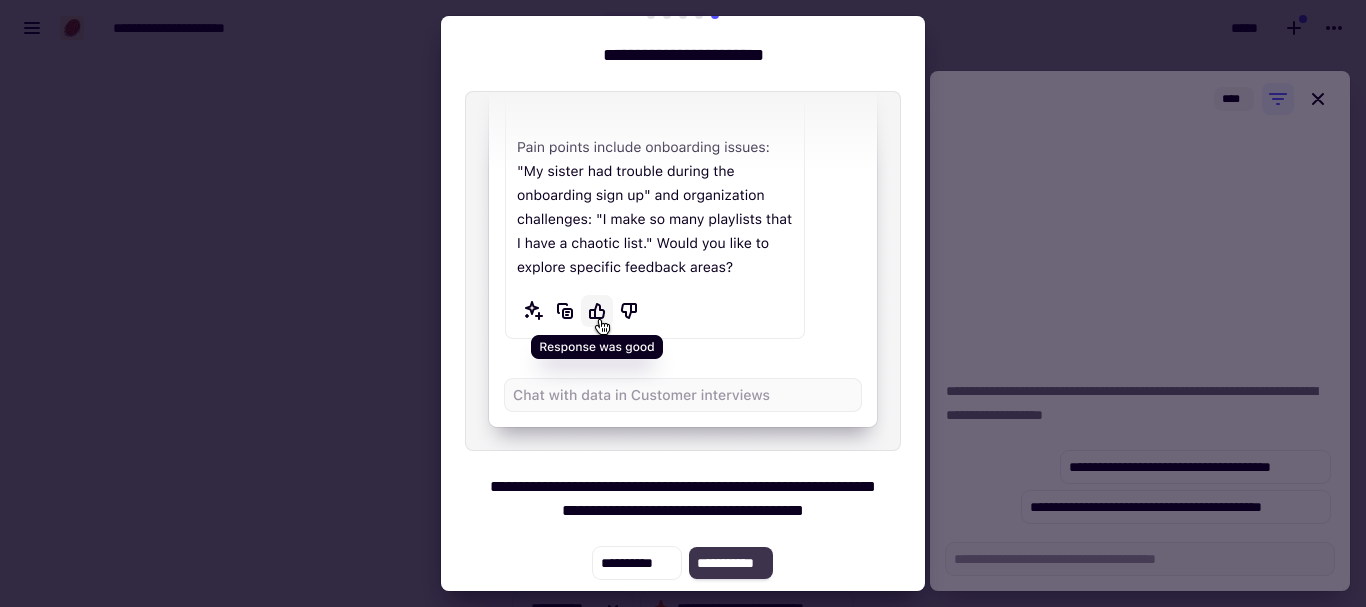 click on "**********" 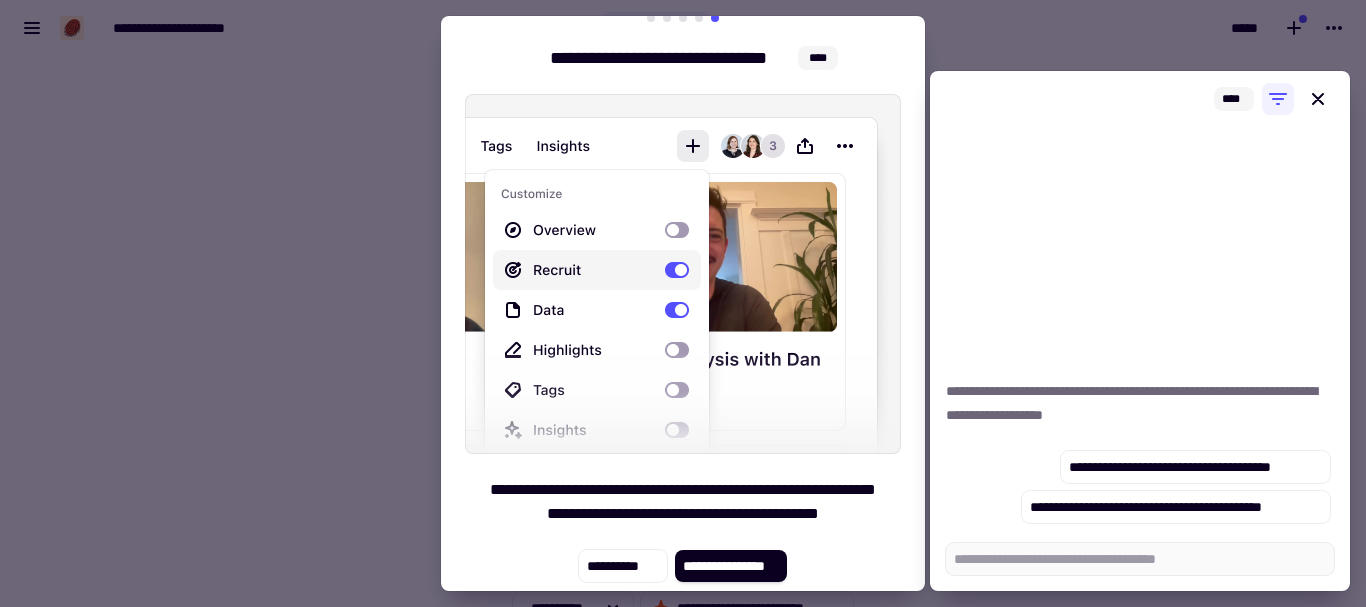 scroll, scrollTop: 29, scrollLeft: 0, axis: vertical 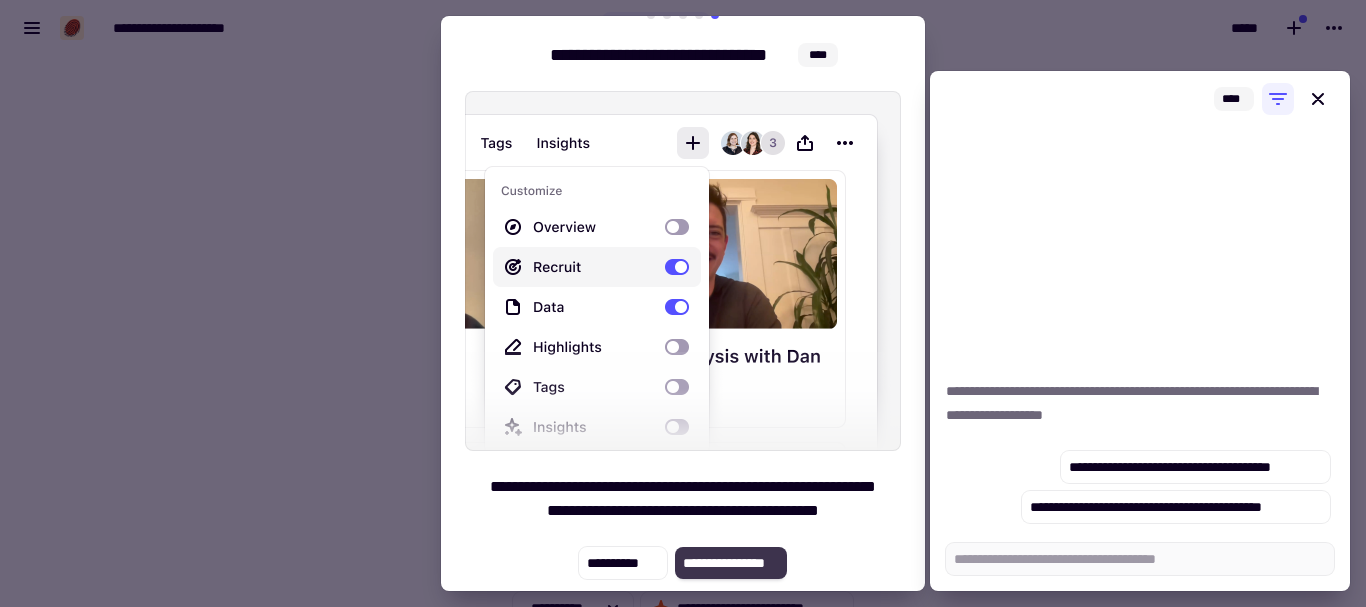 click on "**********" 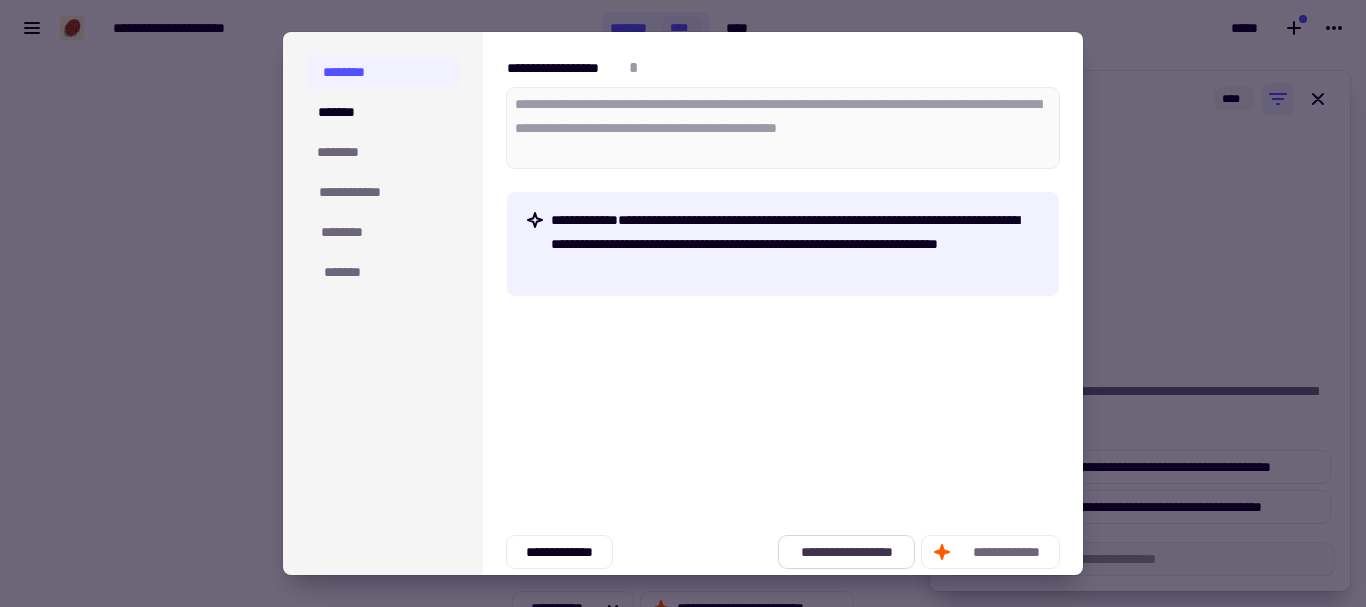 click on "**********" 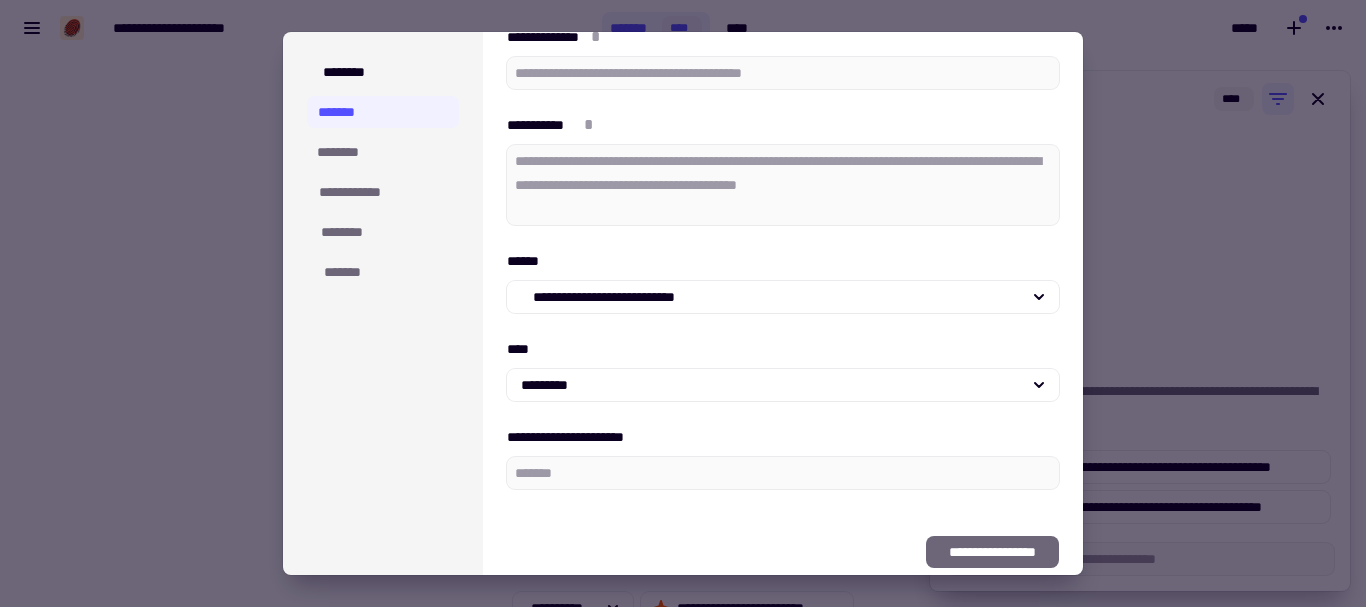 scroll, scrollTop: 120, scrollLeft: 0, axis: vertical 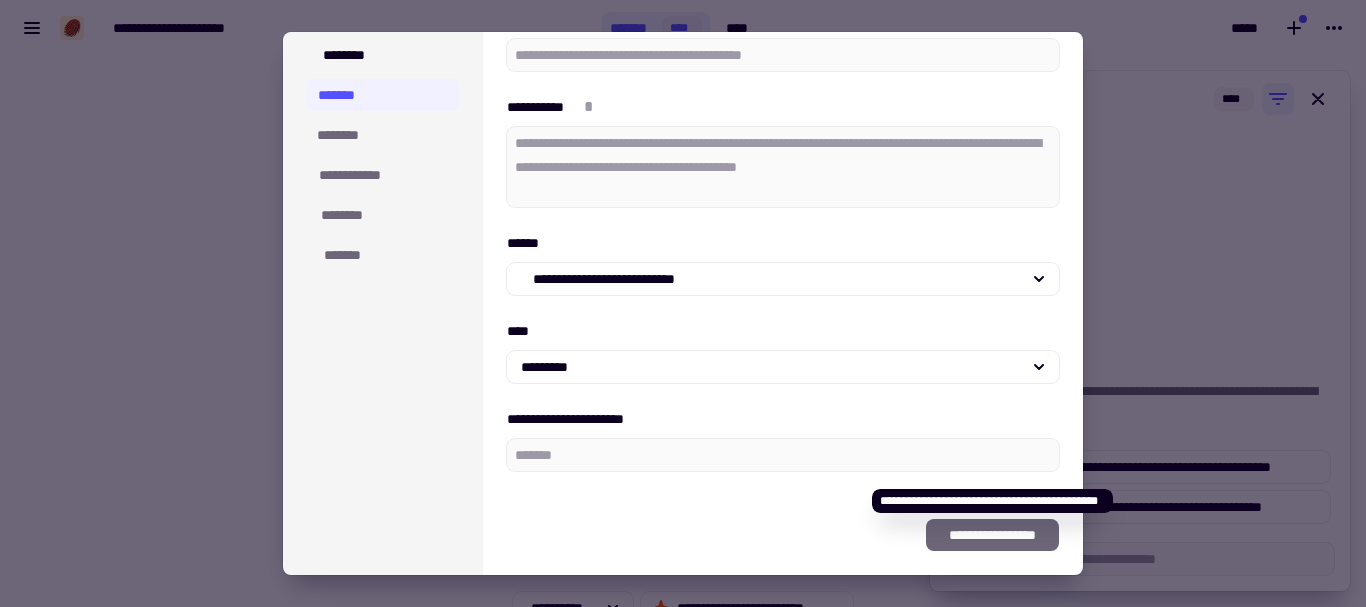 type on "*" 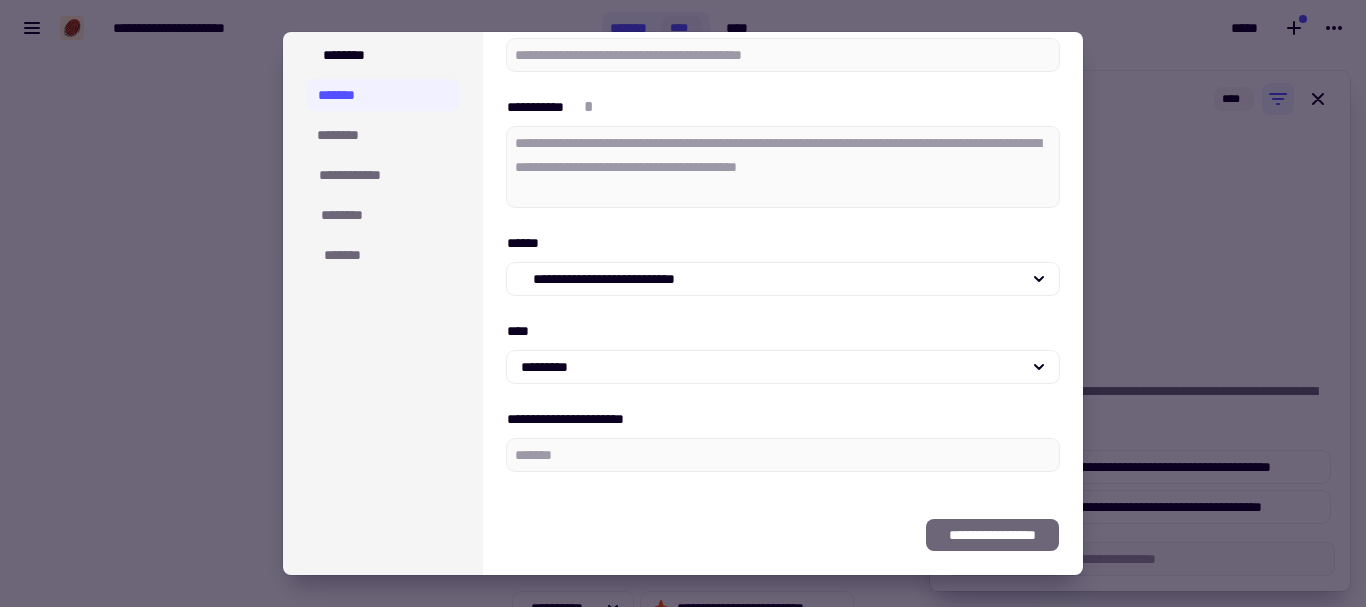 click on "**********" 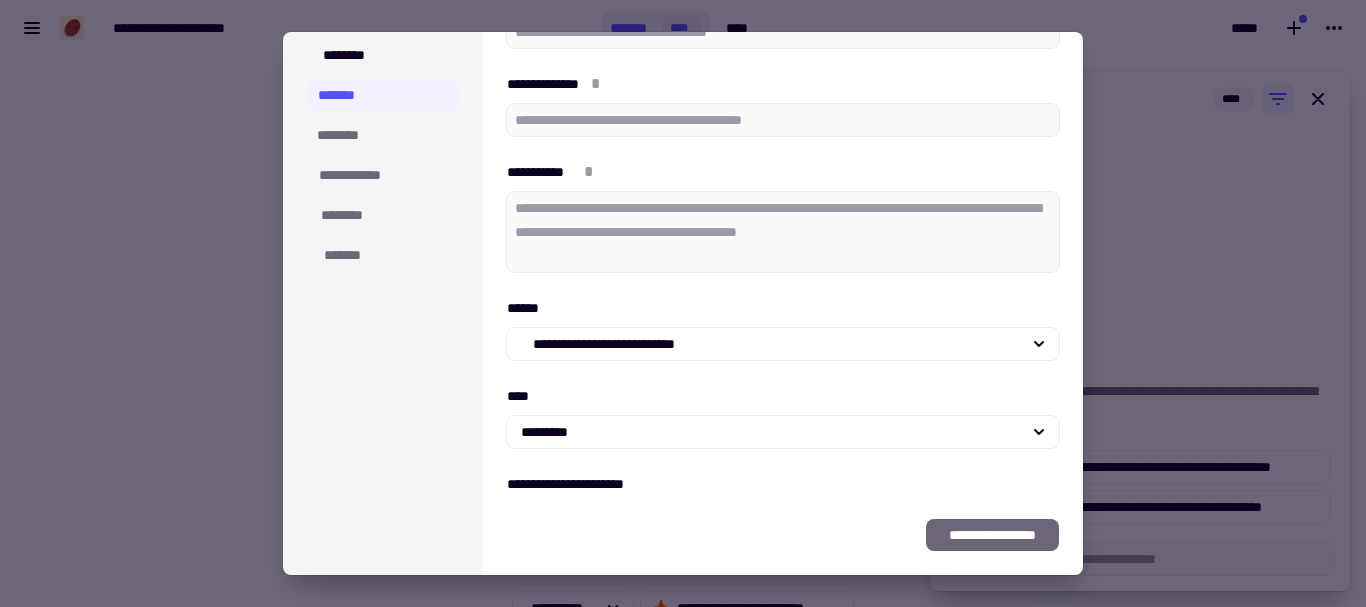 scroll, scrollTop: 0, scrollLeft: 0, axis: both 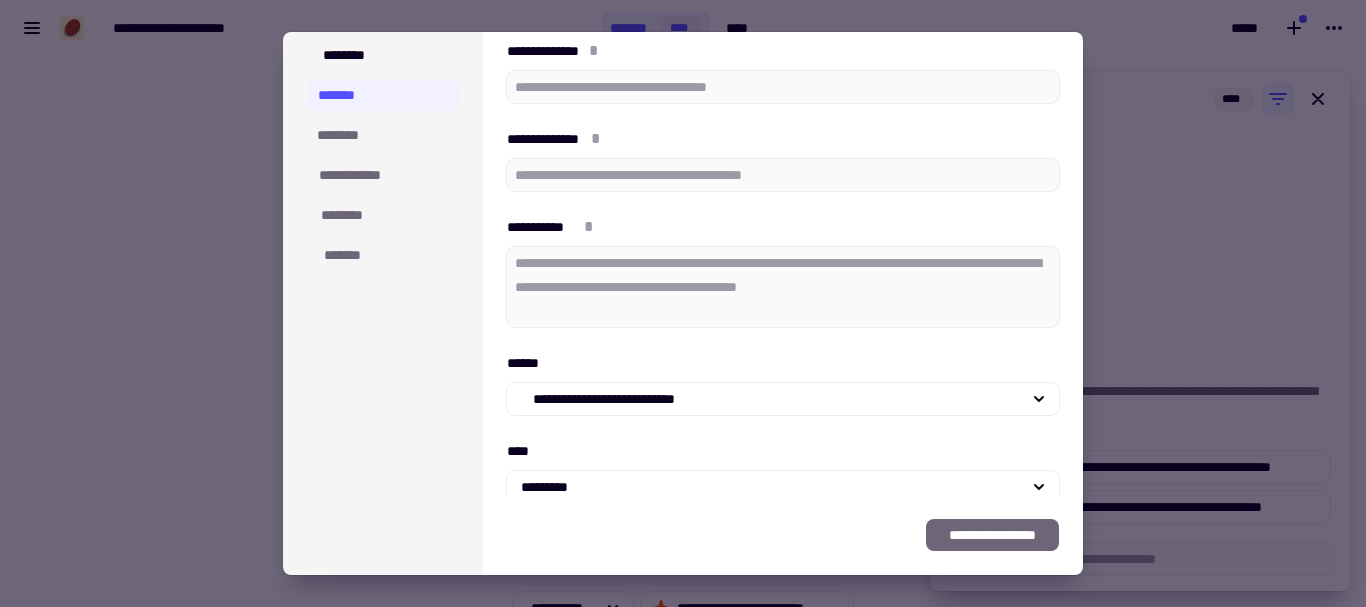 click at bounding box center [683, 303] 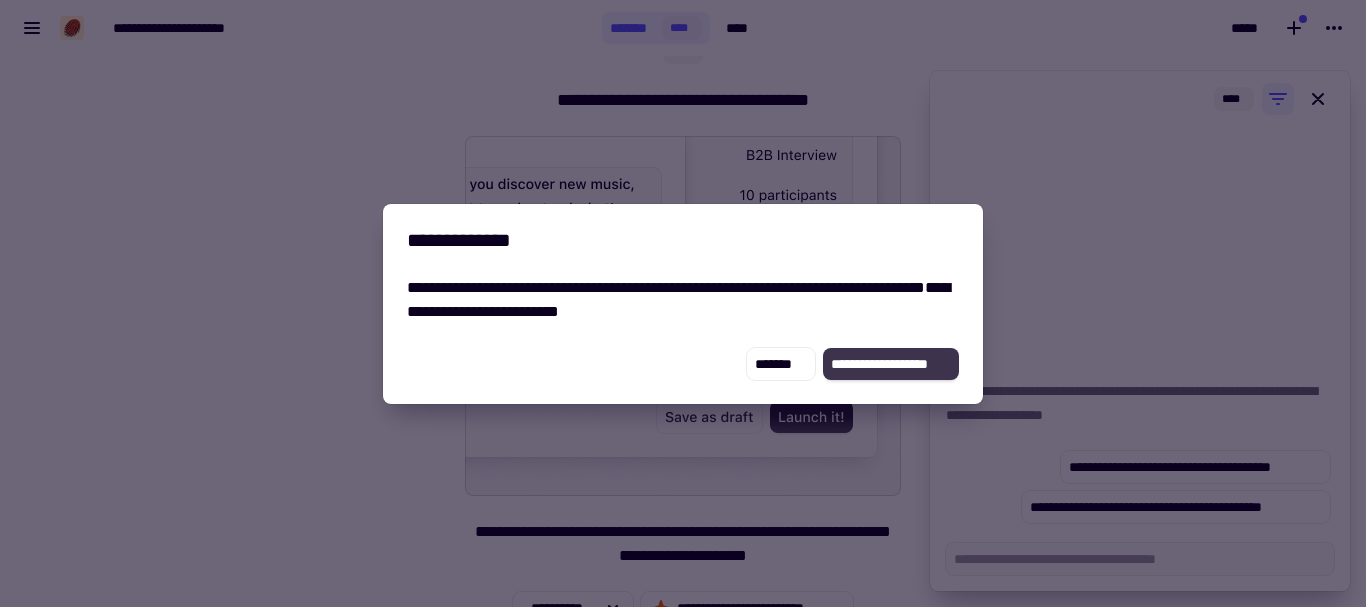 click on "**********" at bounding box center (891, 364) 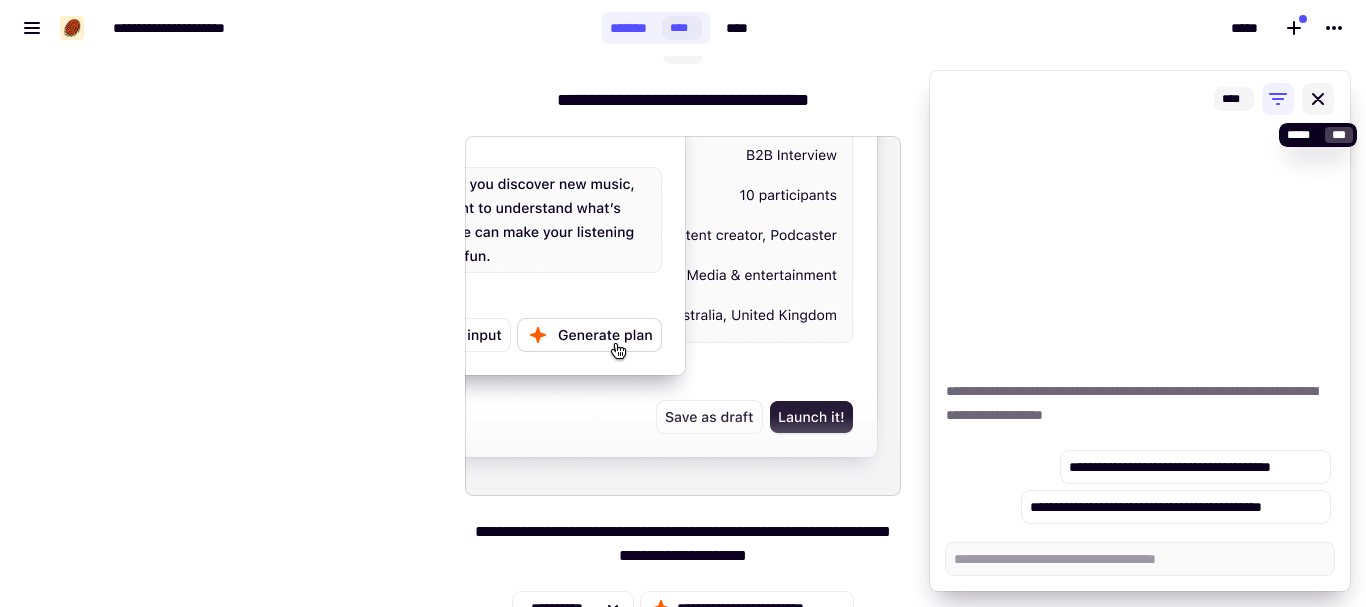 click 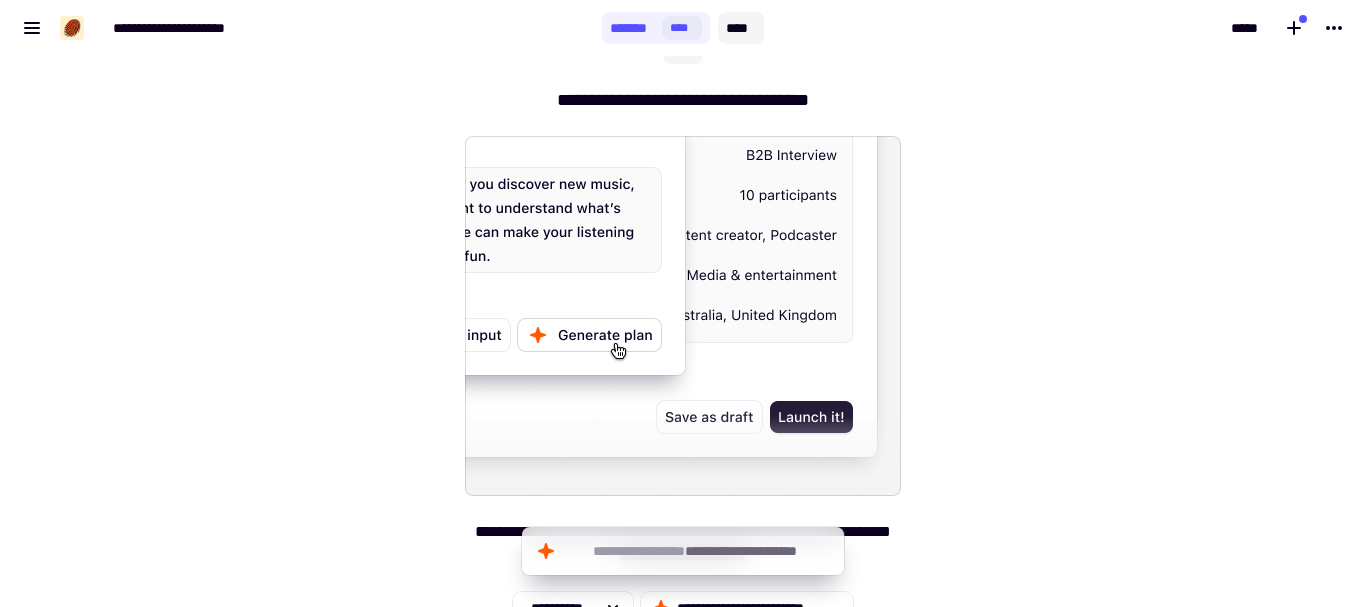 click on "****" 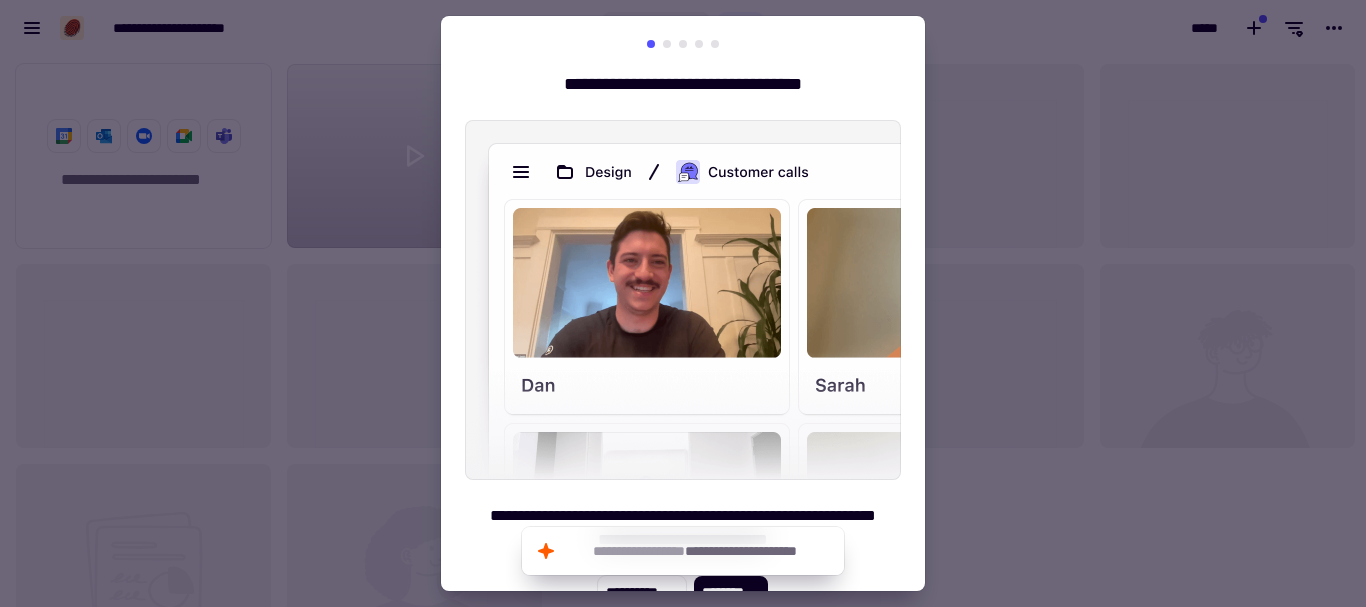 scroll, scrollTop: 16, scrollLeft: 16, axis: both 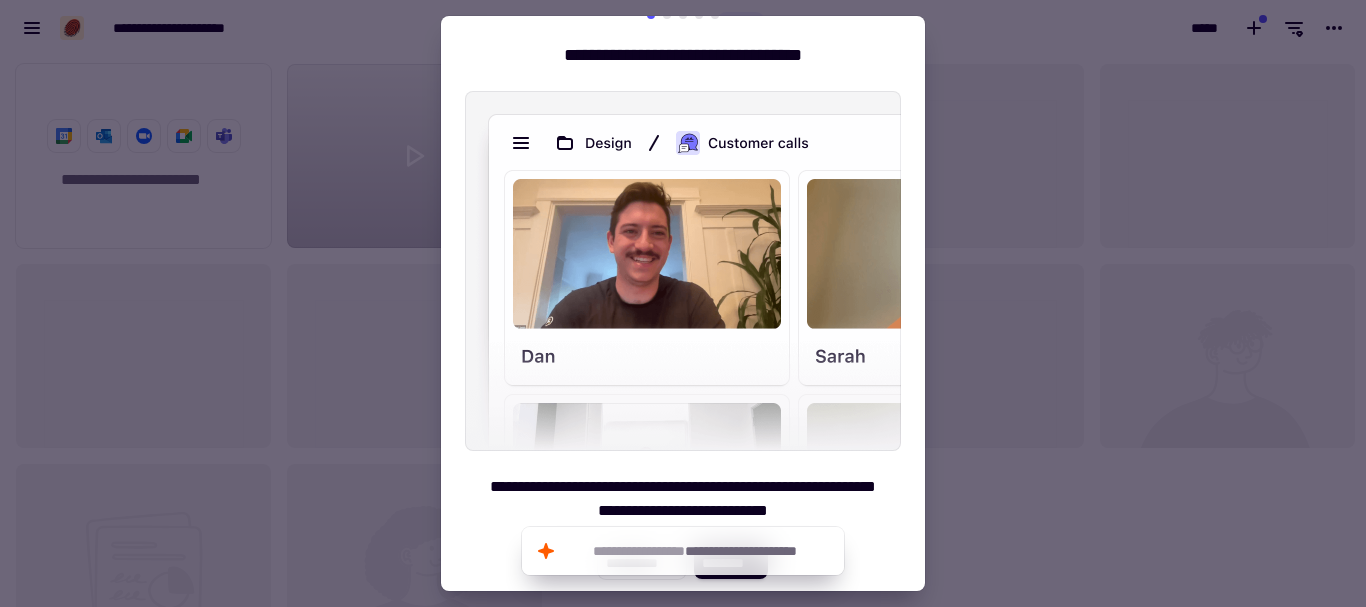 click at bounding box center [683, 303] 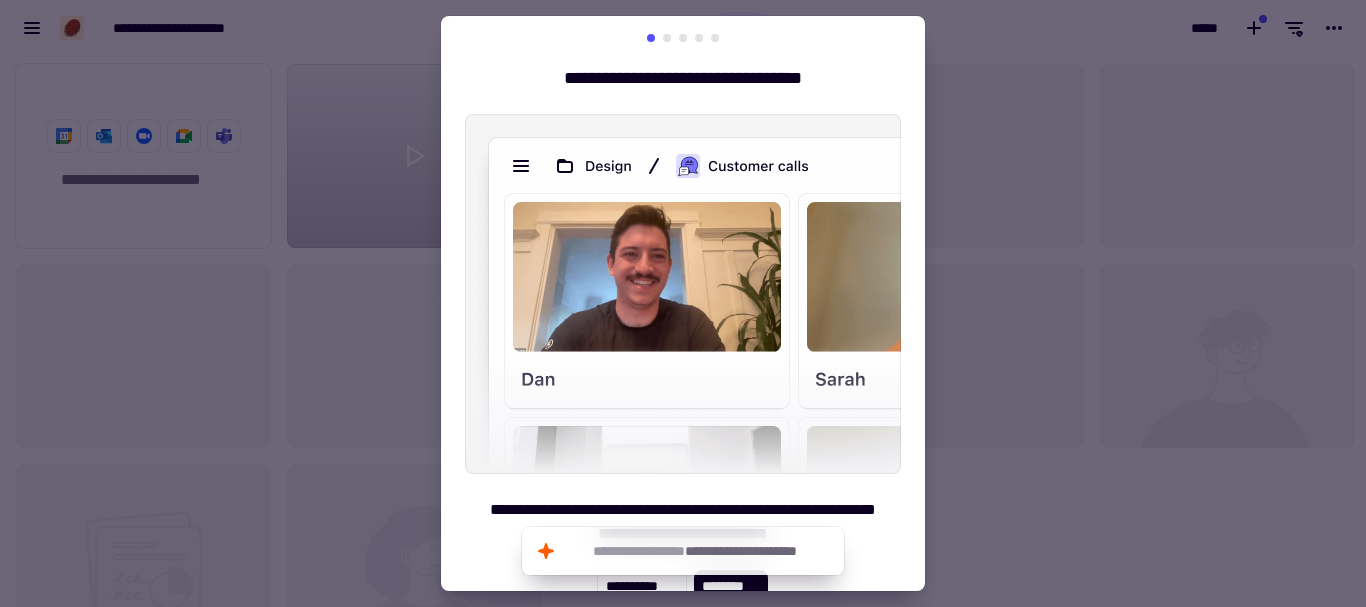 scroll, scrollTop: 0, scrollLeft: 0, axis: both 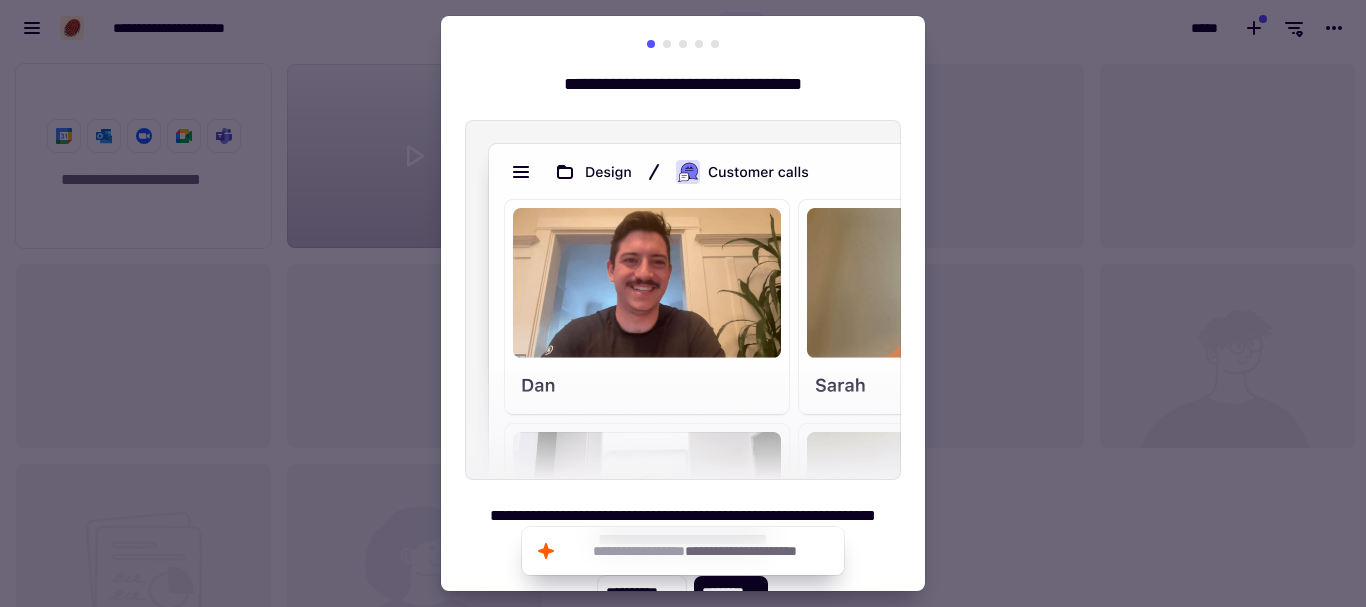 click at bounding box center (683, 303) 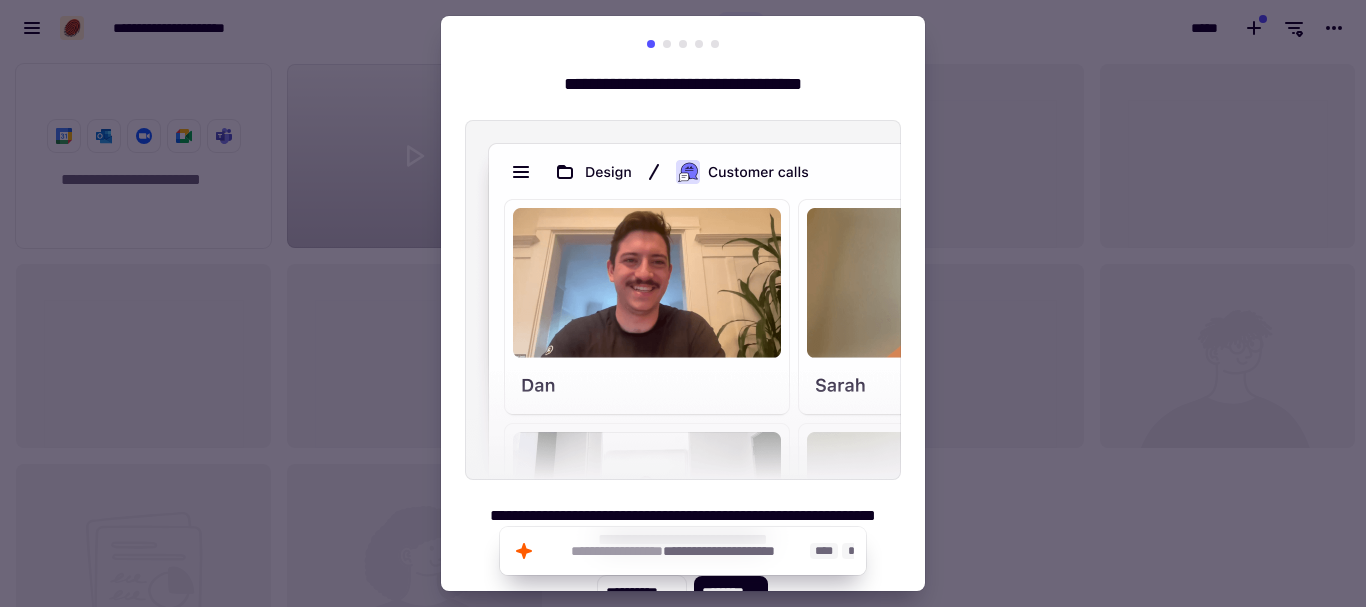 click on "**********" 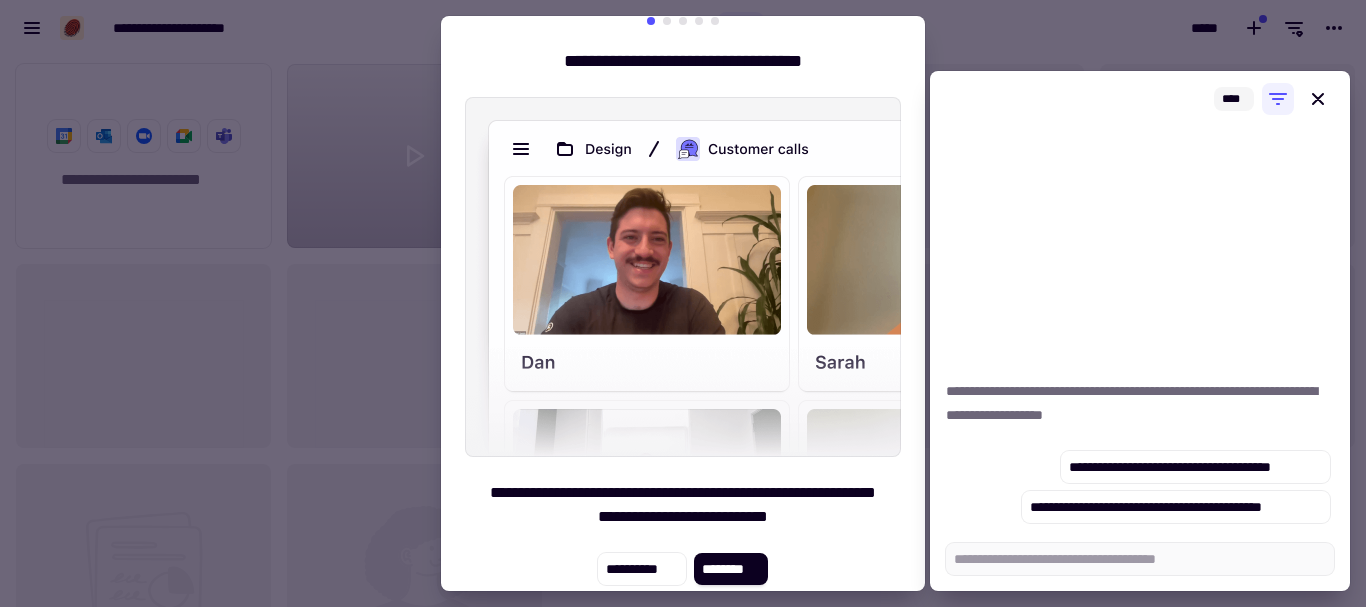 scroll, scrollTop: 29, scrollLeft: 0, axis: vertical 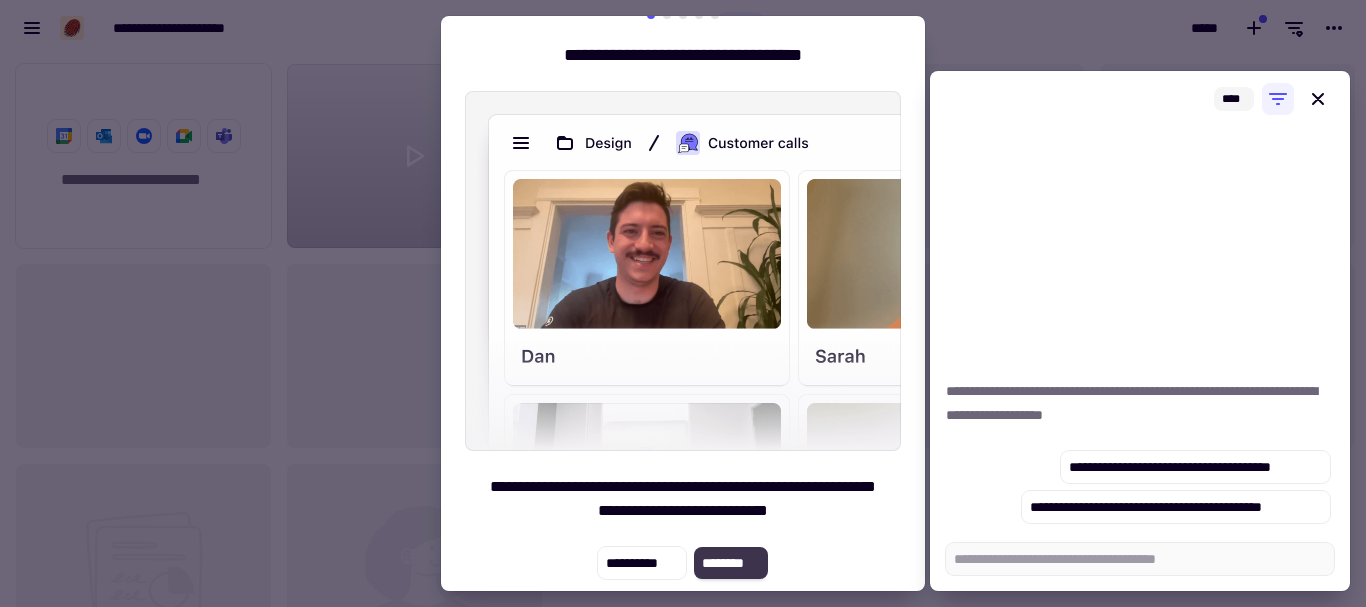click on "********" 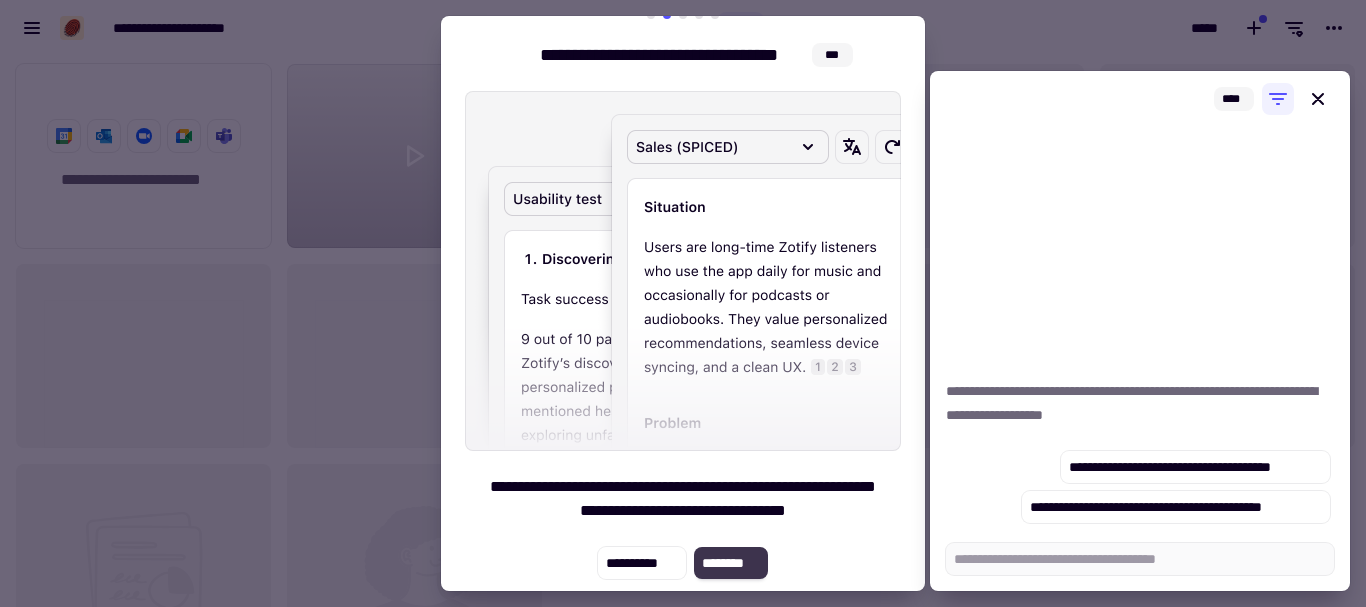 click on "********" 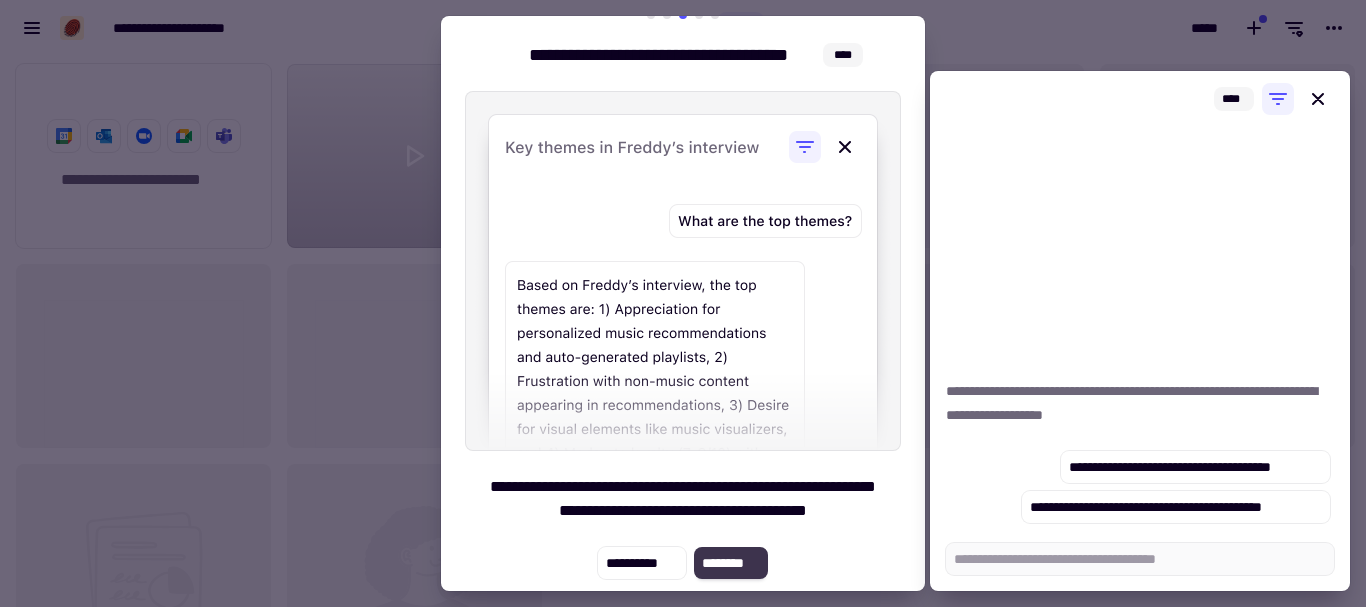 click on "********" 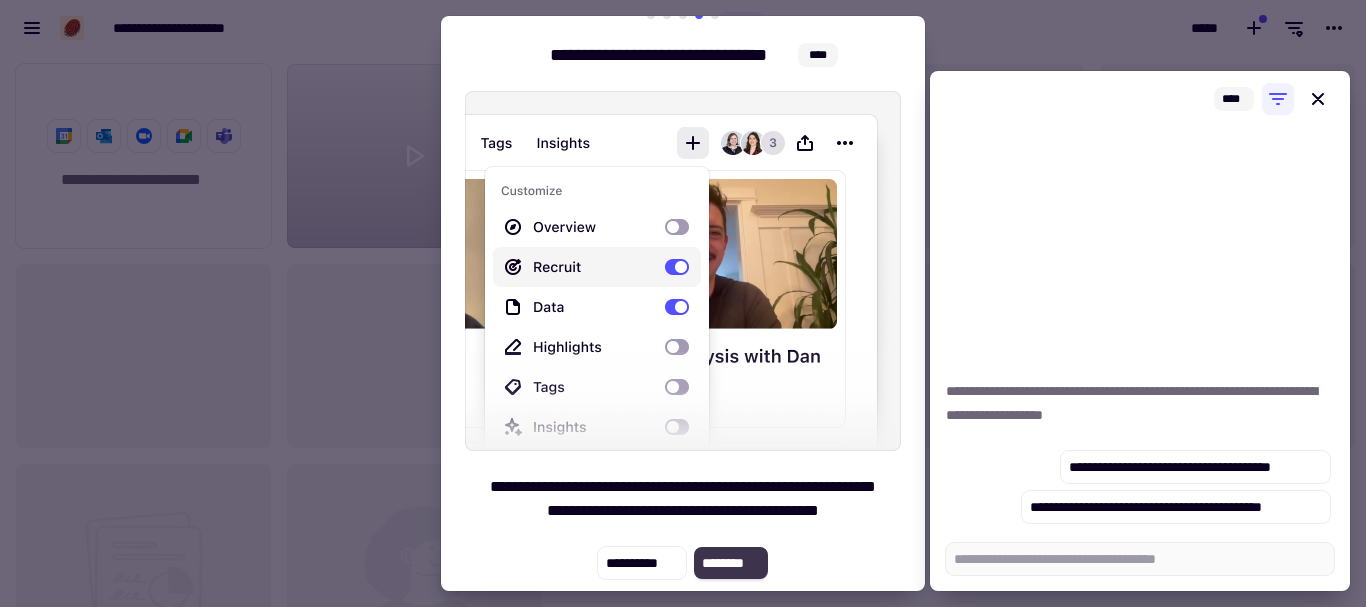 click on "********" 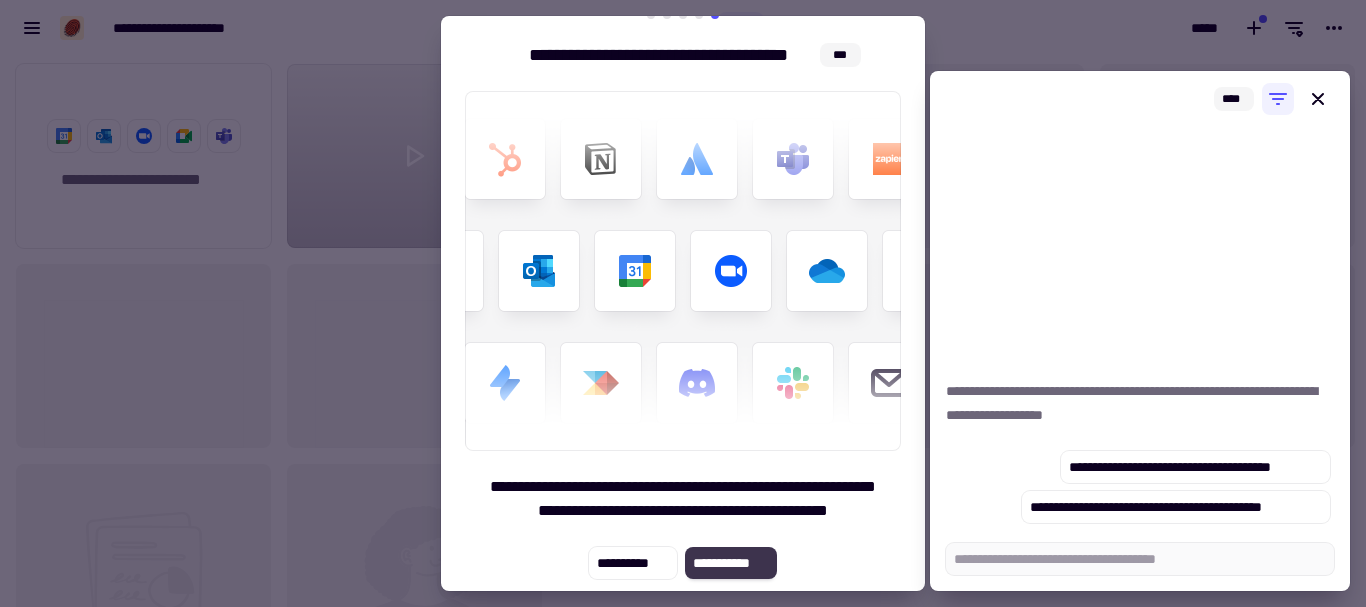 click on "**********" 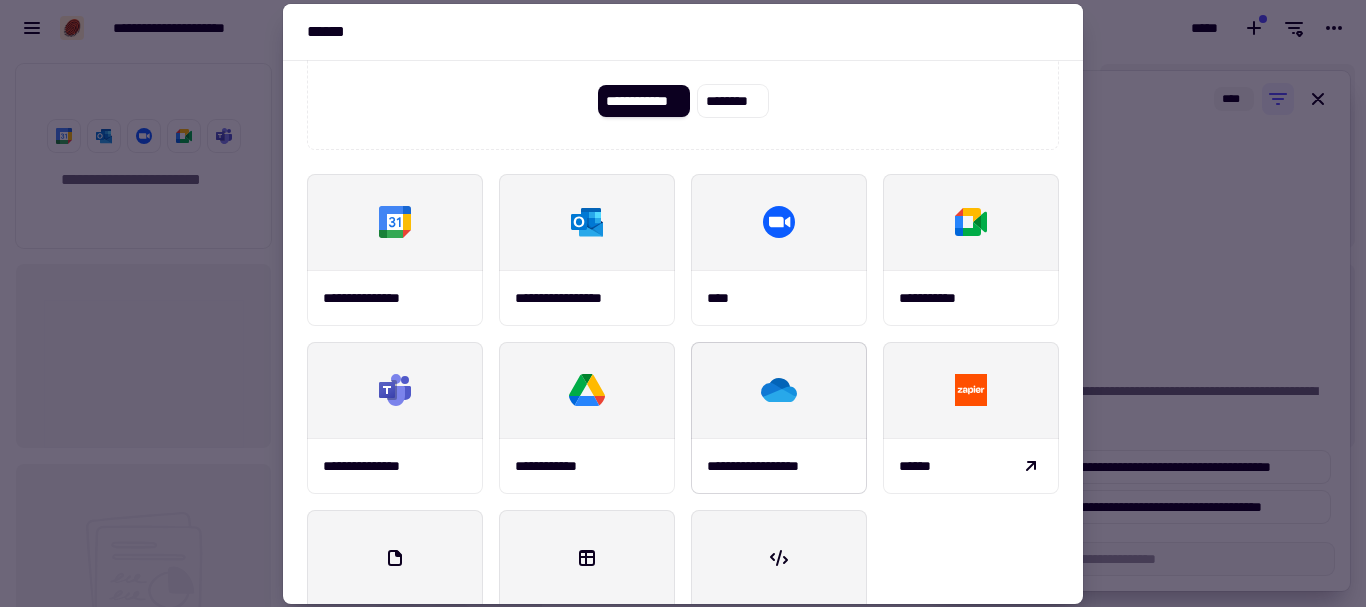 scroll, scrollTop: 0, scrollLeft: 0, axis: both 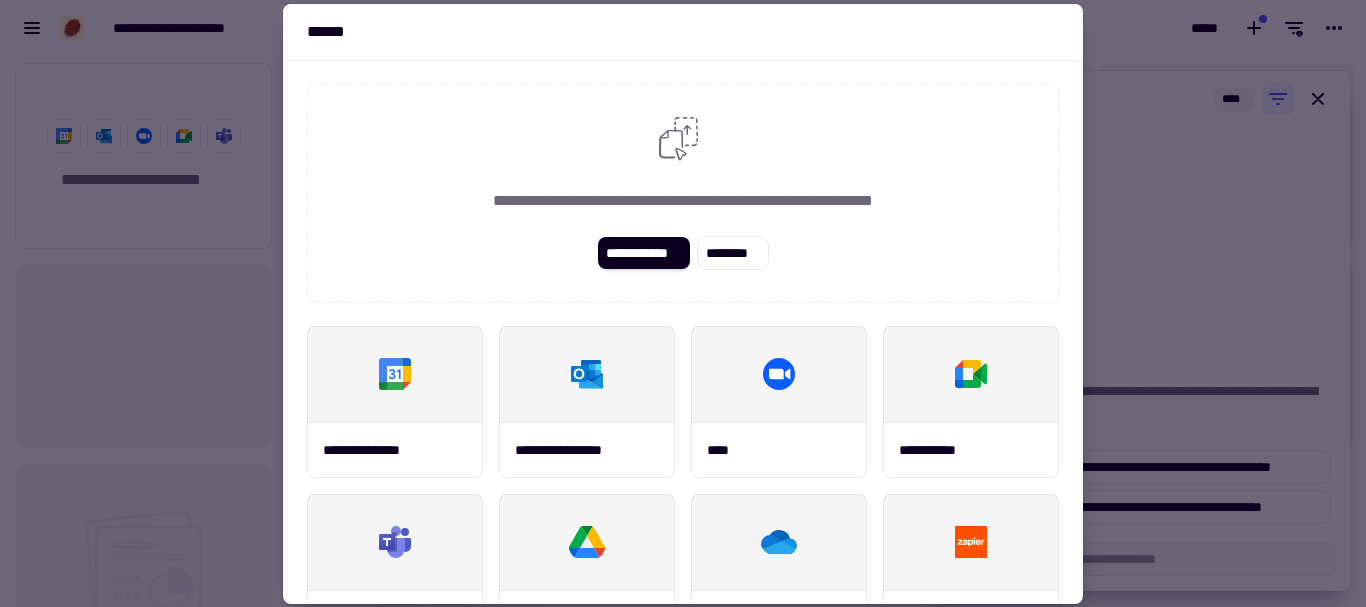 click on "******" at bounding box center (683, 32) 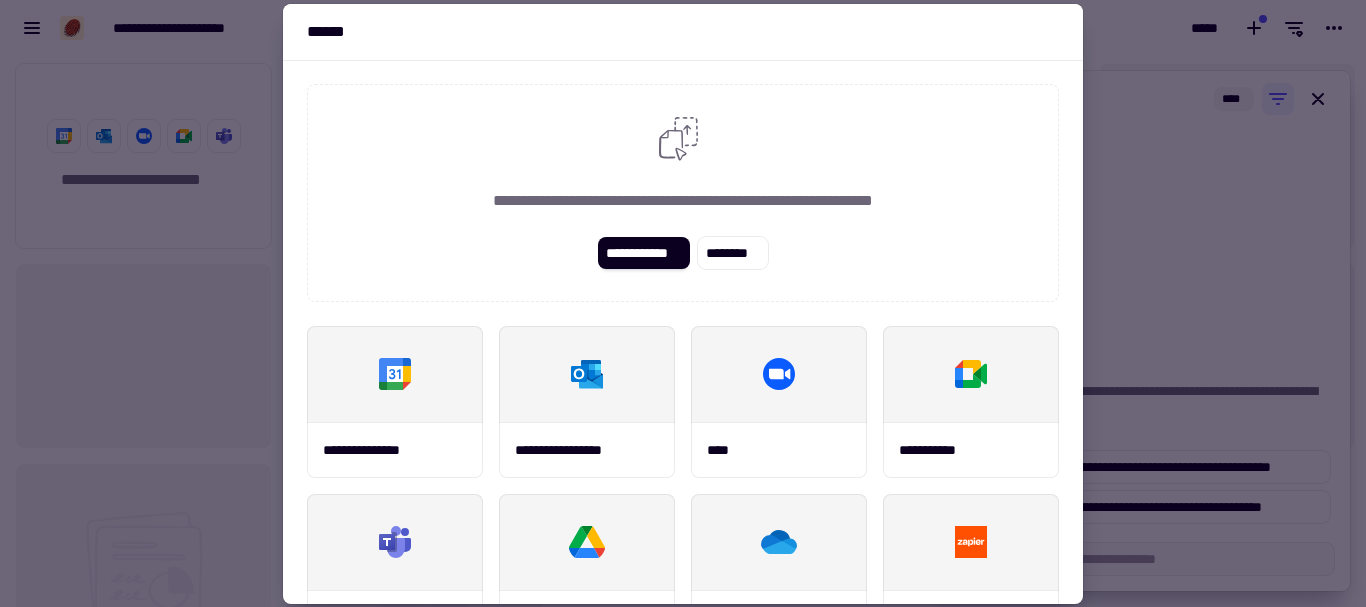 click at bounding box center (683, 303) 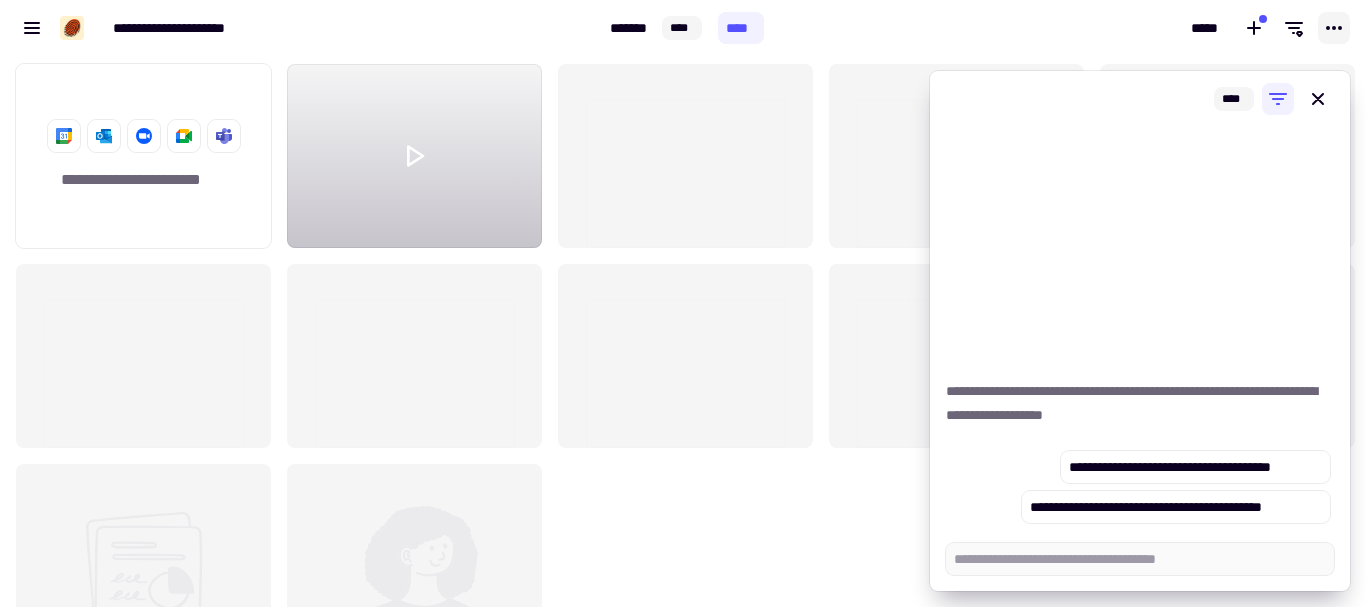 click 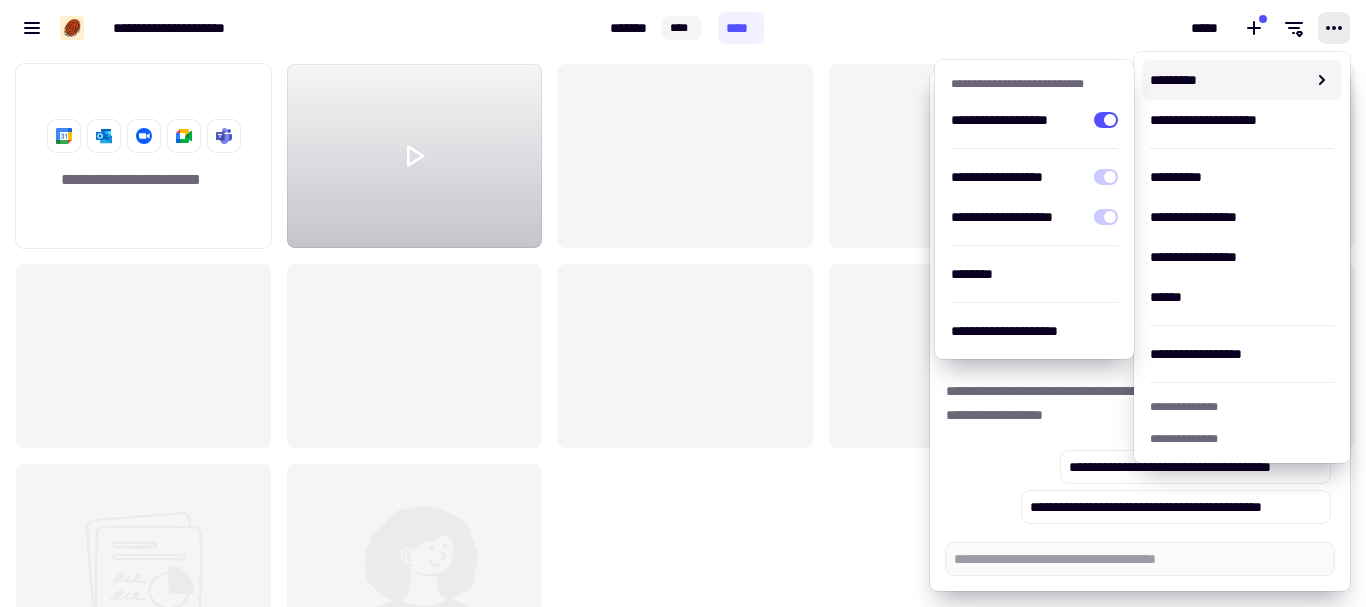 click on "*****" at bounding box center [1065, 28] 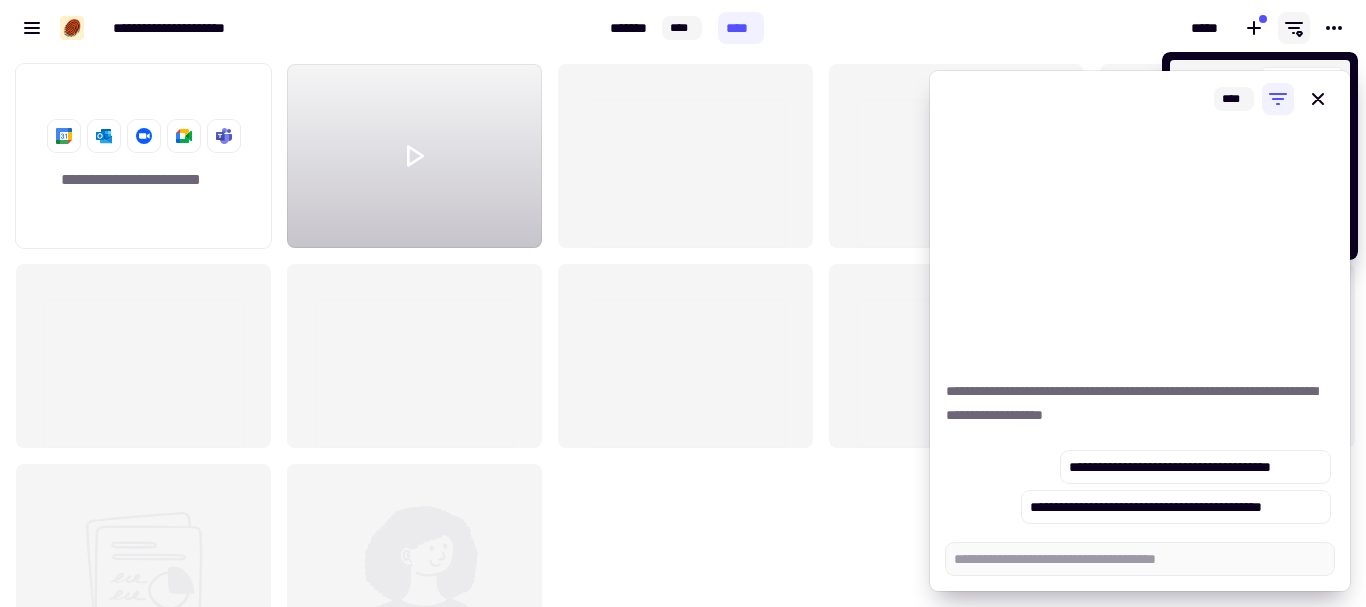 click 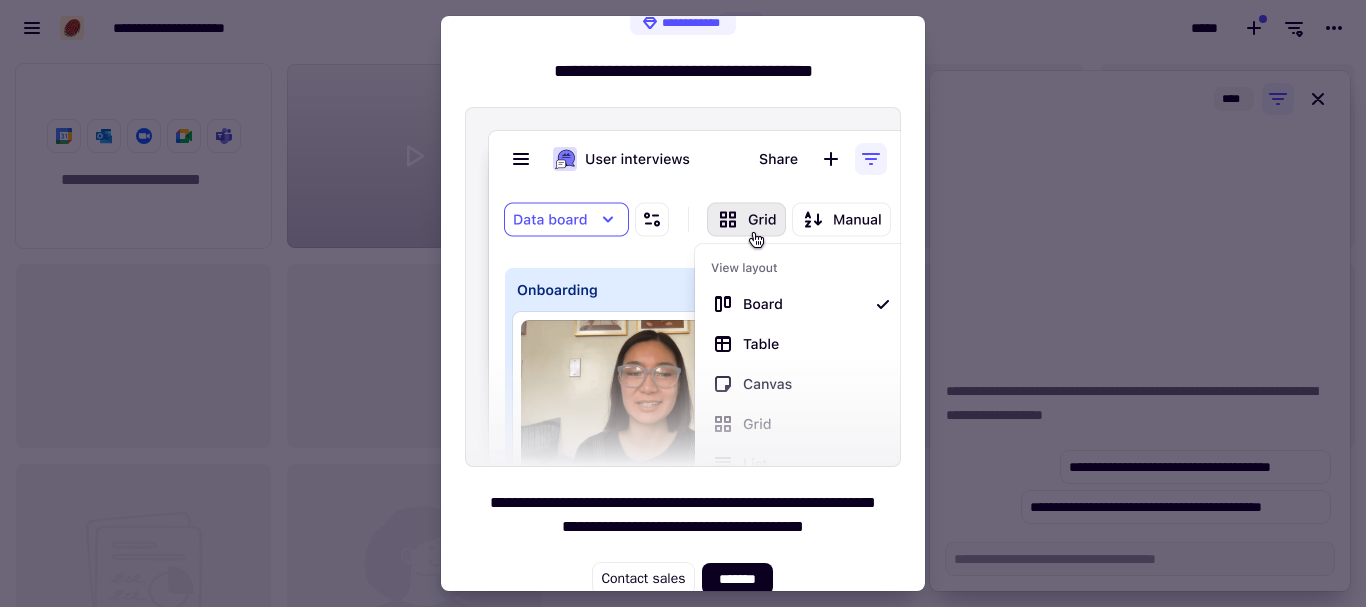 scroll, scrollTop: 45, scrollLeft: 0, axis: vertical 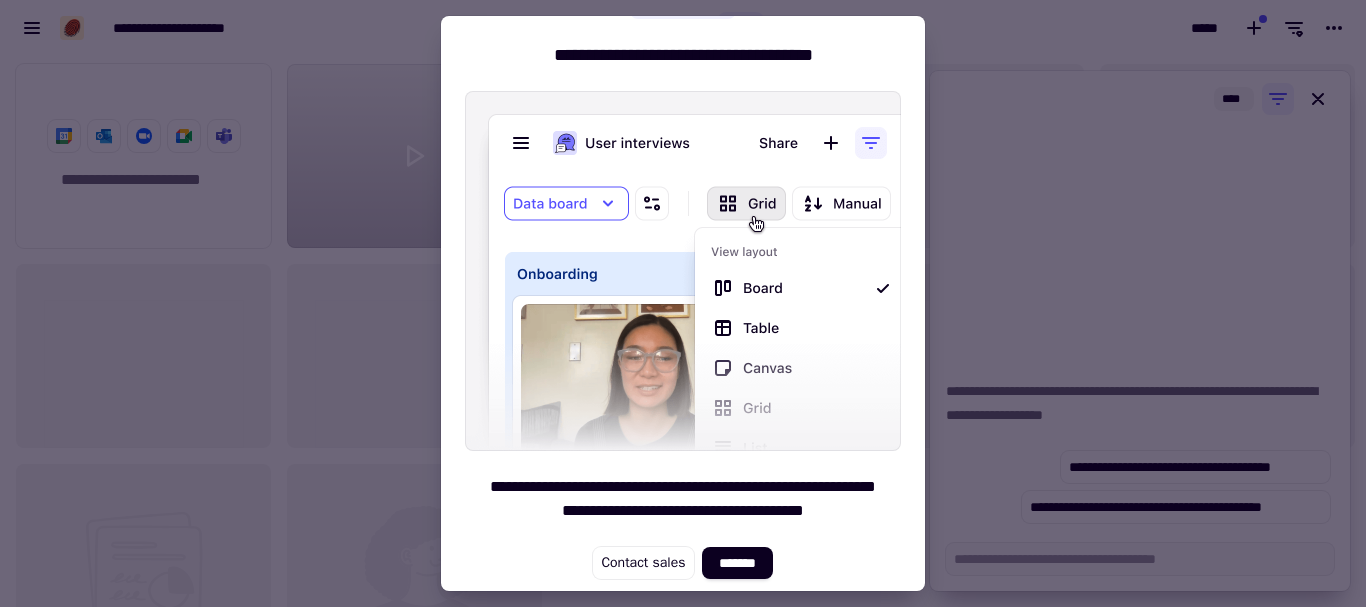 click at bounding box center (683, 303) 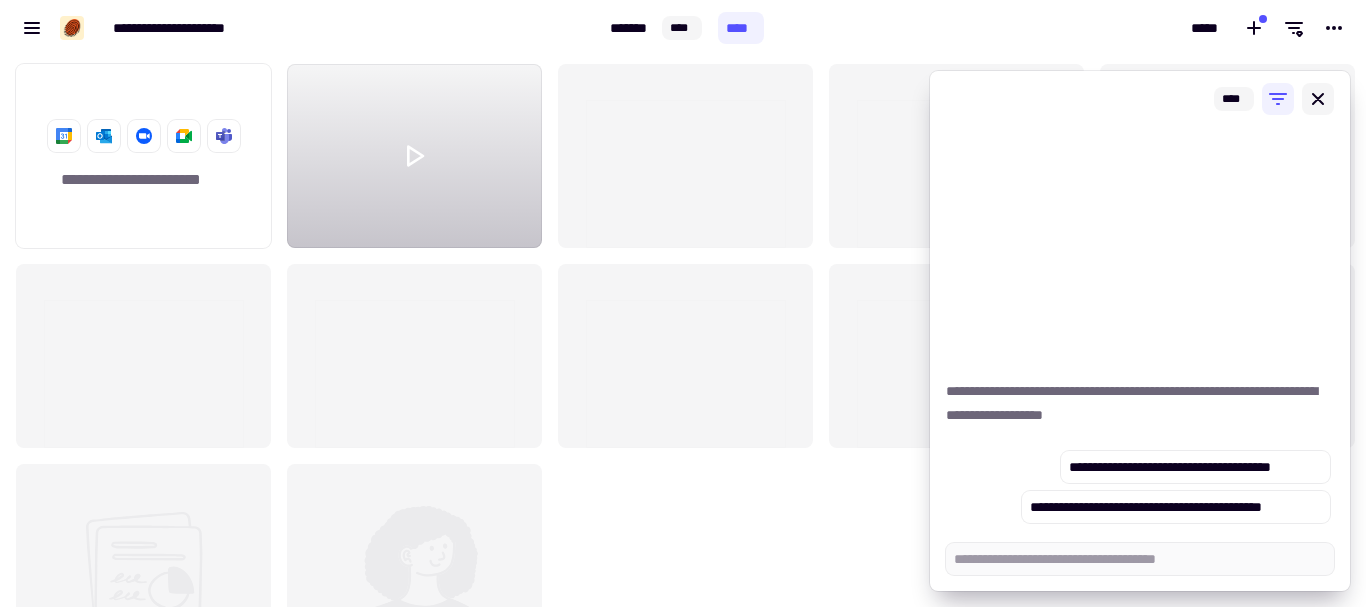 click 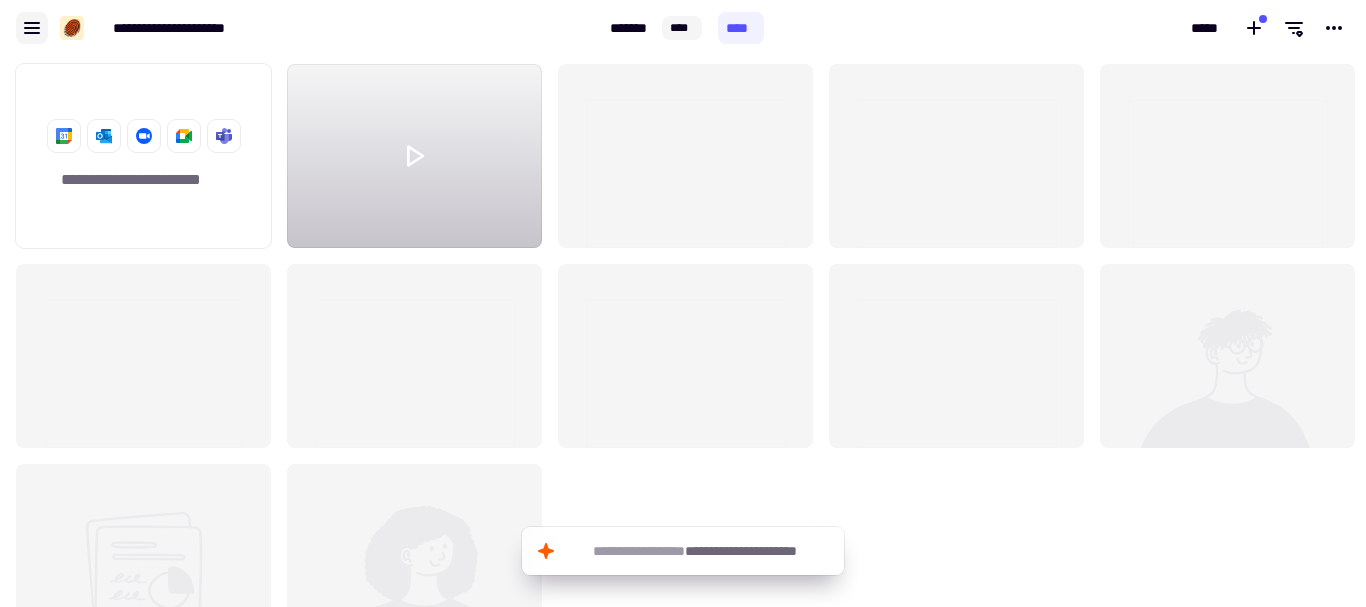 click 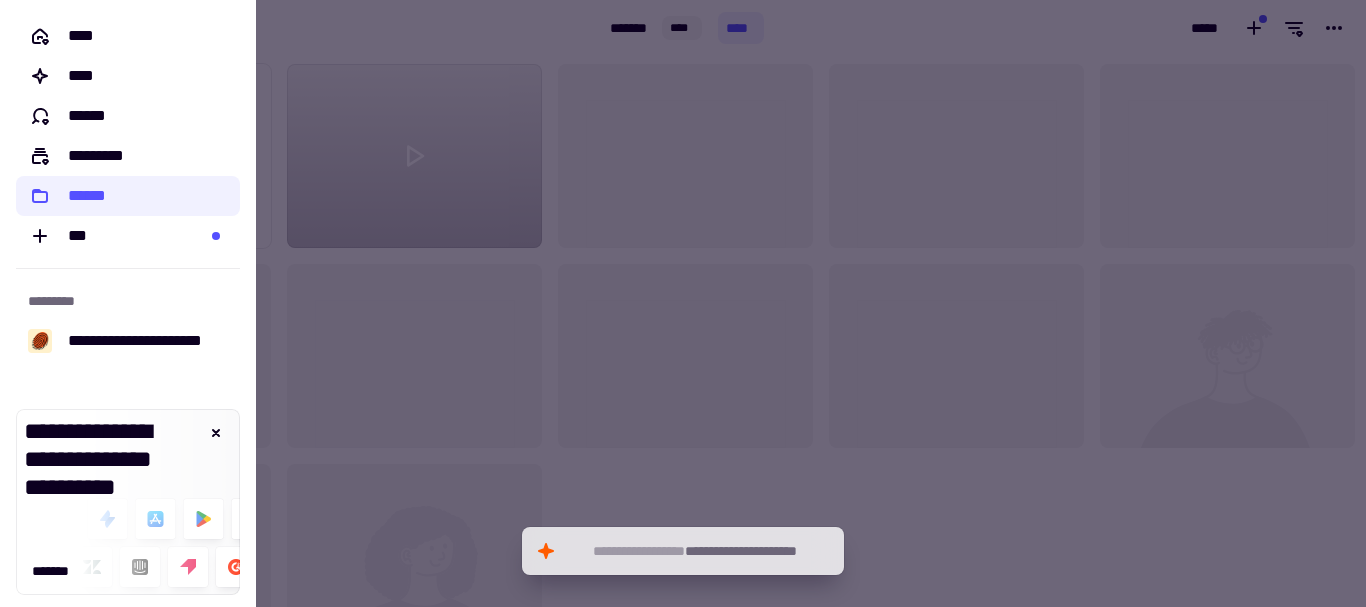 scroll, scrollTop: 180, scrollLeft: 0, axis: vertical 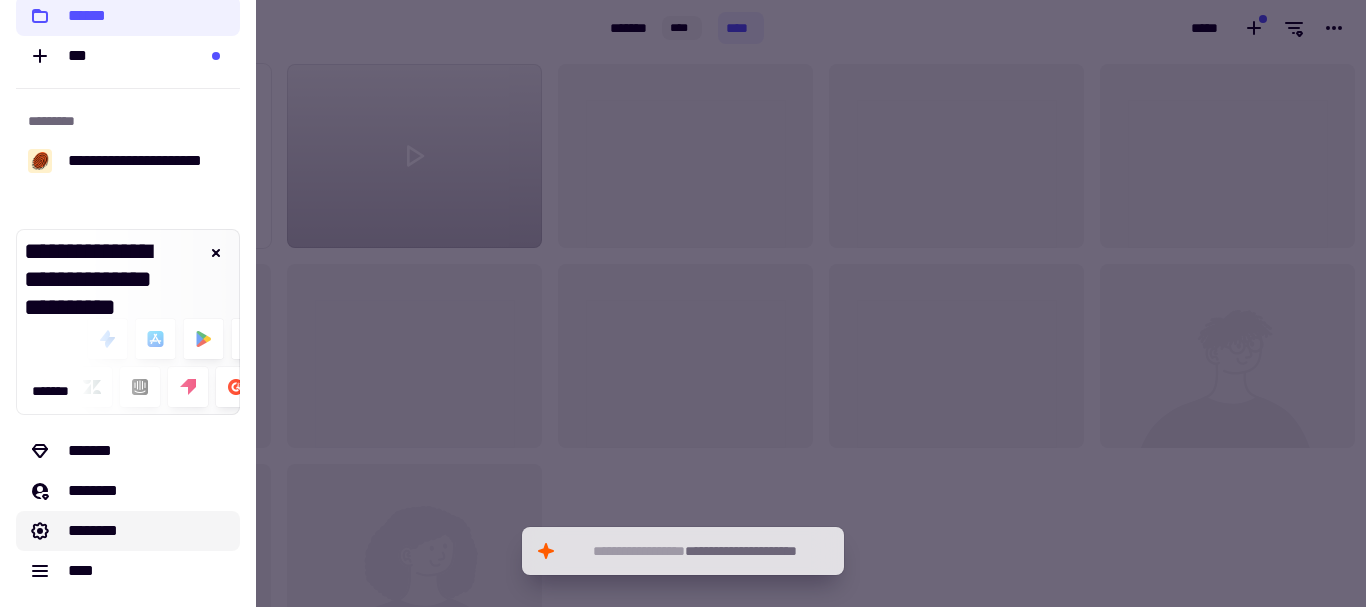 click on "********" 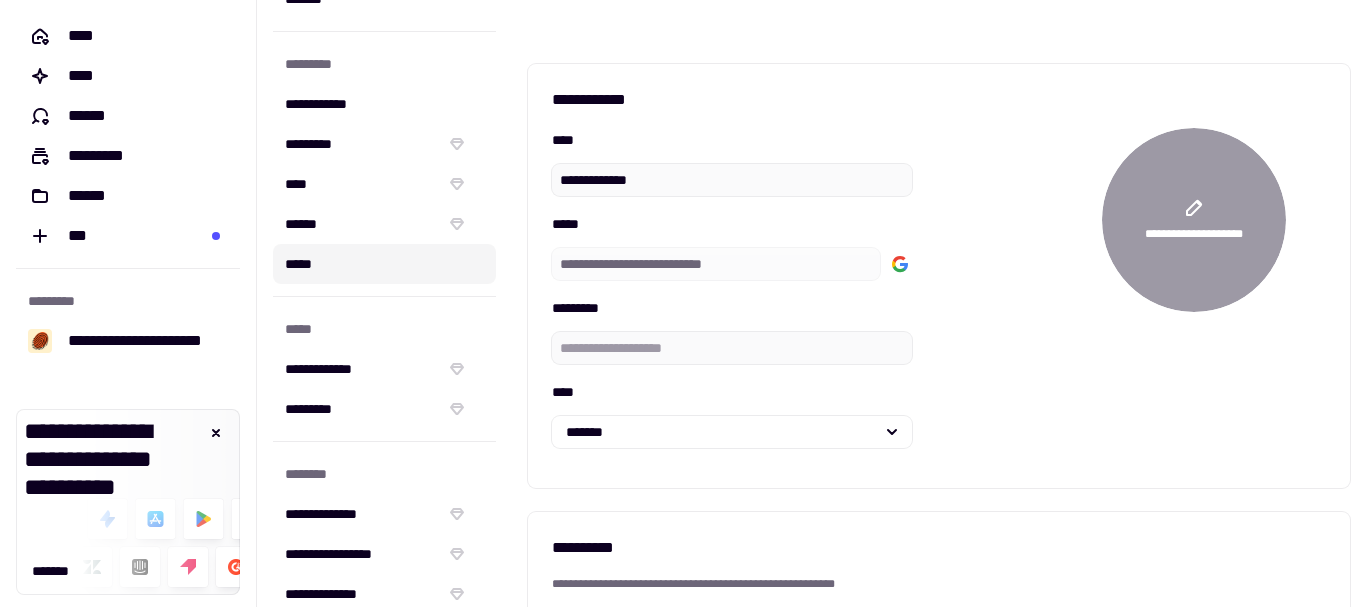 scroll, scrollTop: 365, scrollLeft: 0, axis: vertical 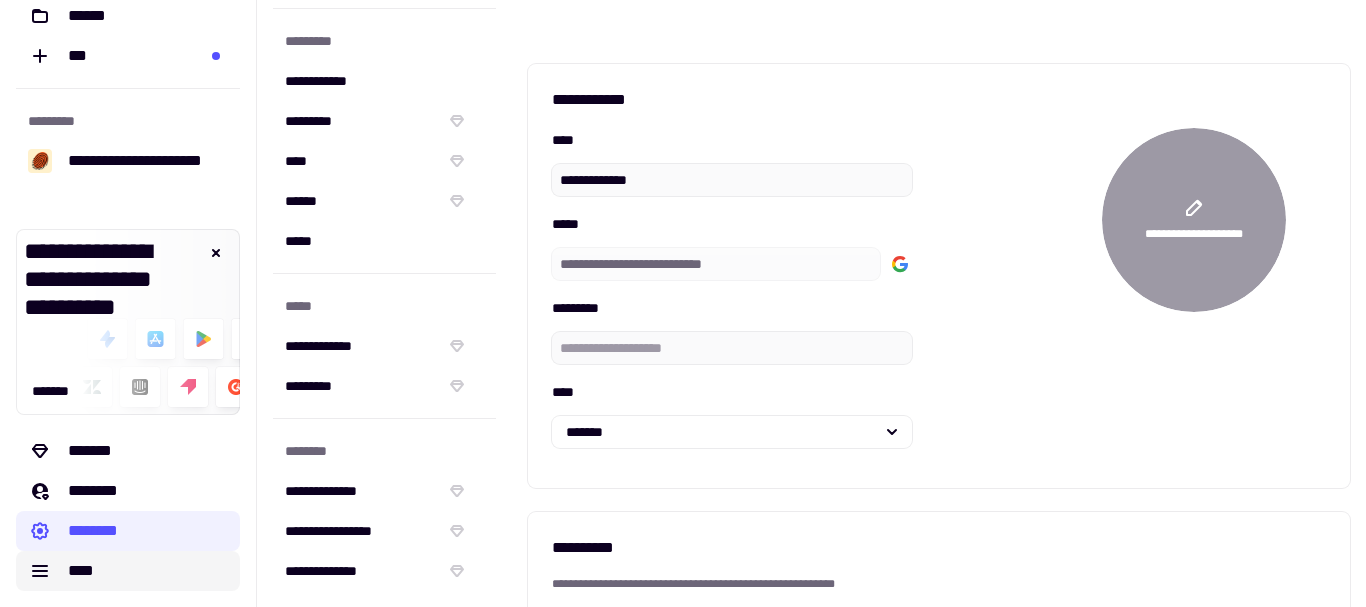 click on "****" 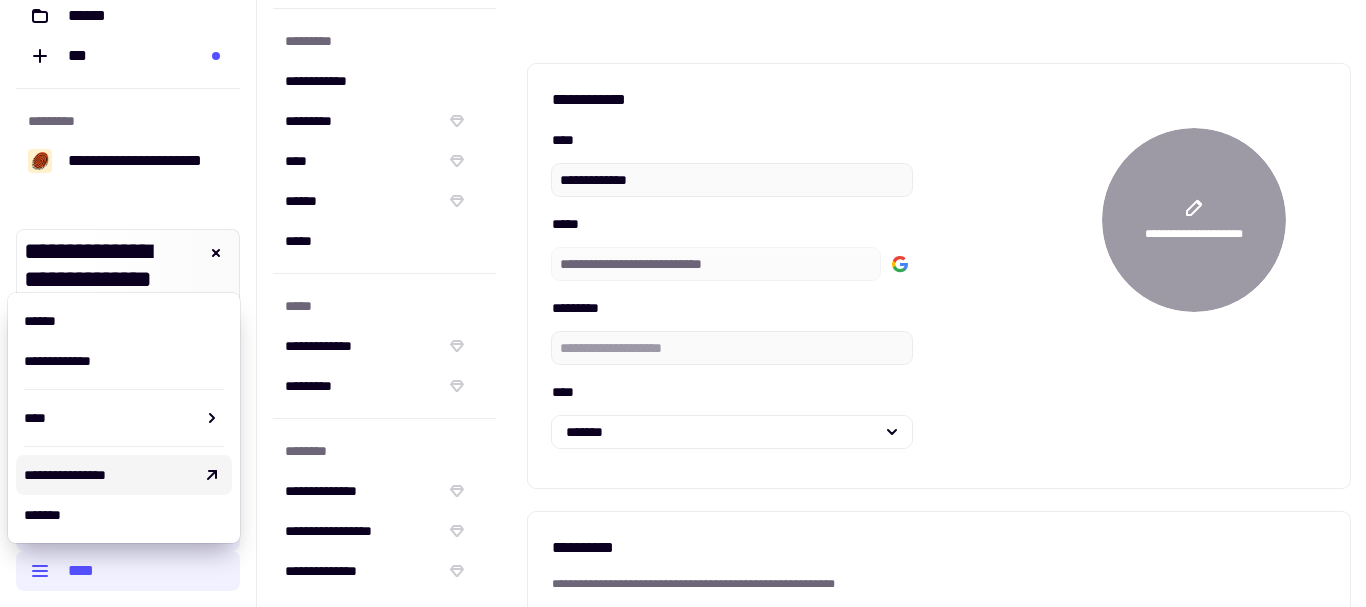 click on "**********" at bounding box center [108, 475] 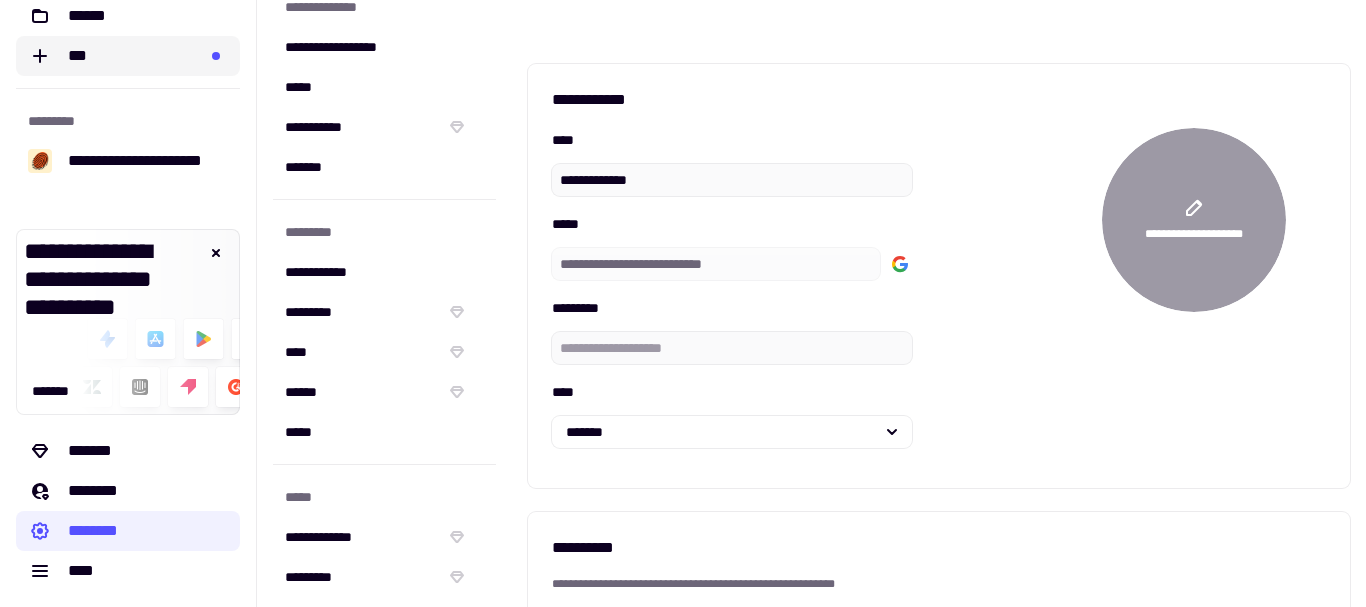 scroll, scrollTop: 0, scrollLeft: 0, axis: both 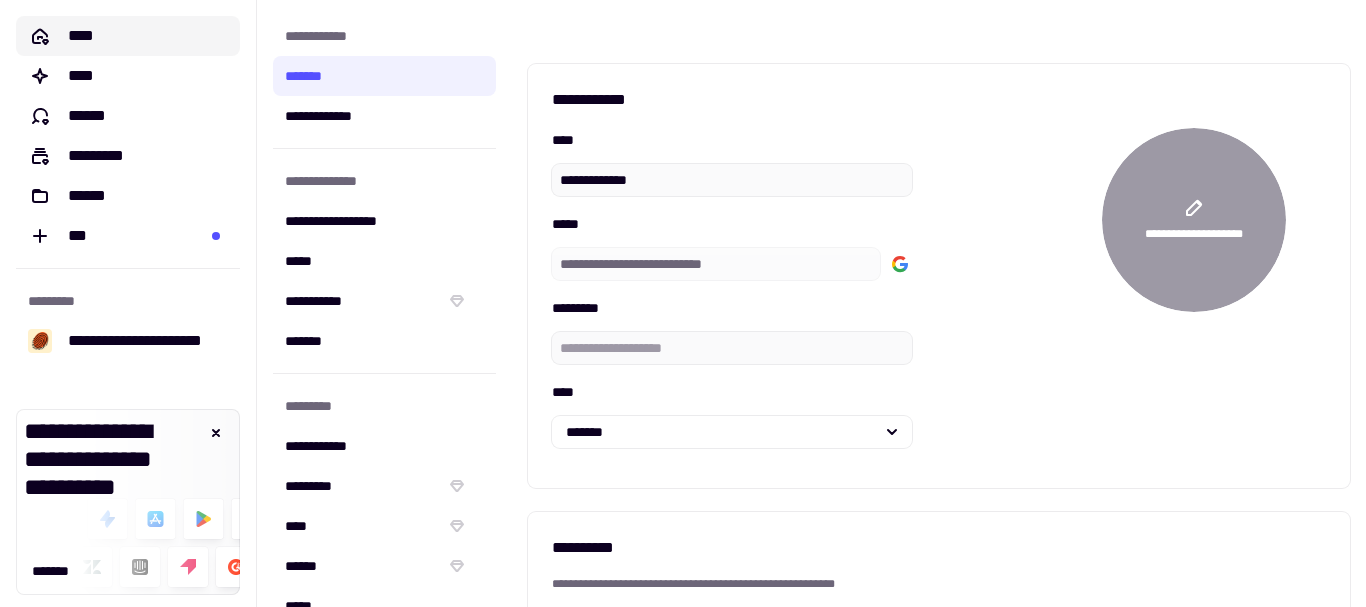 click on "****" 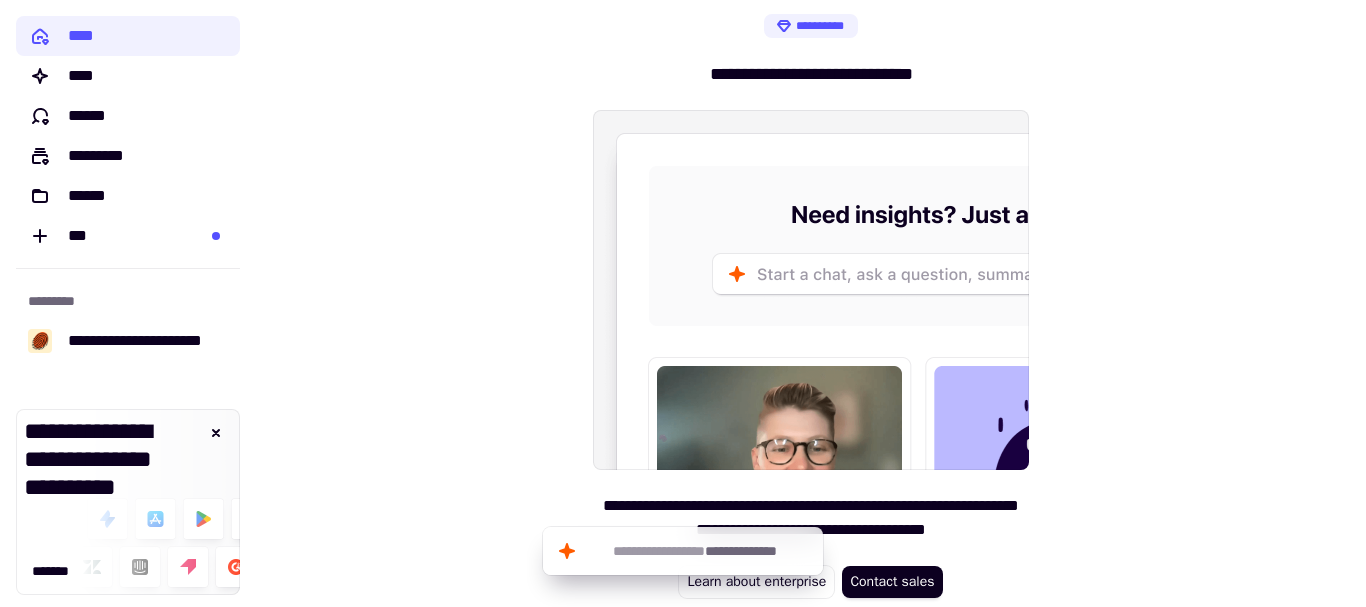 scroll, scrollTop: 0, scrollLeft: 0, axis: both 